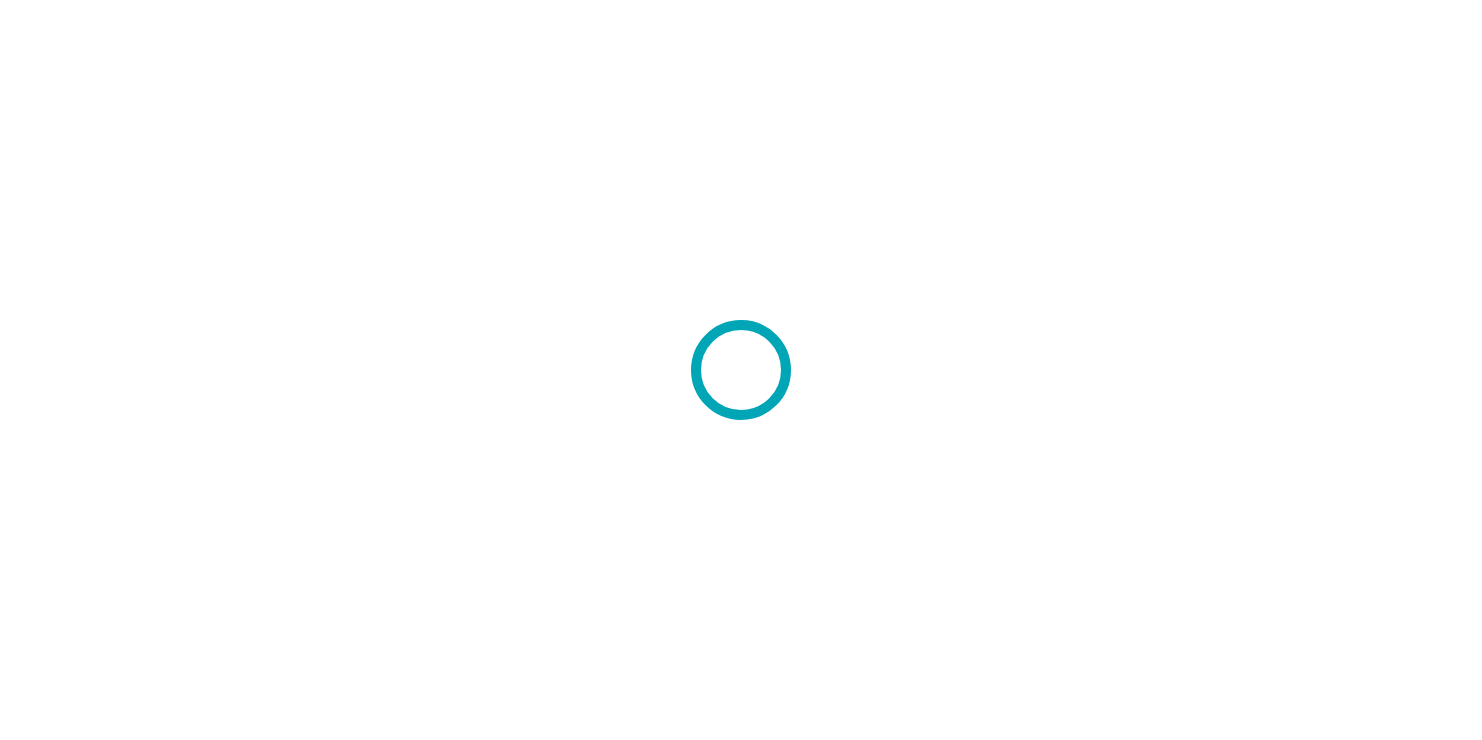 scroll, scrollTop: 0, scrollLeft: 0, axis: both 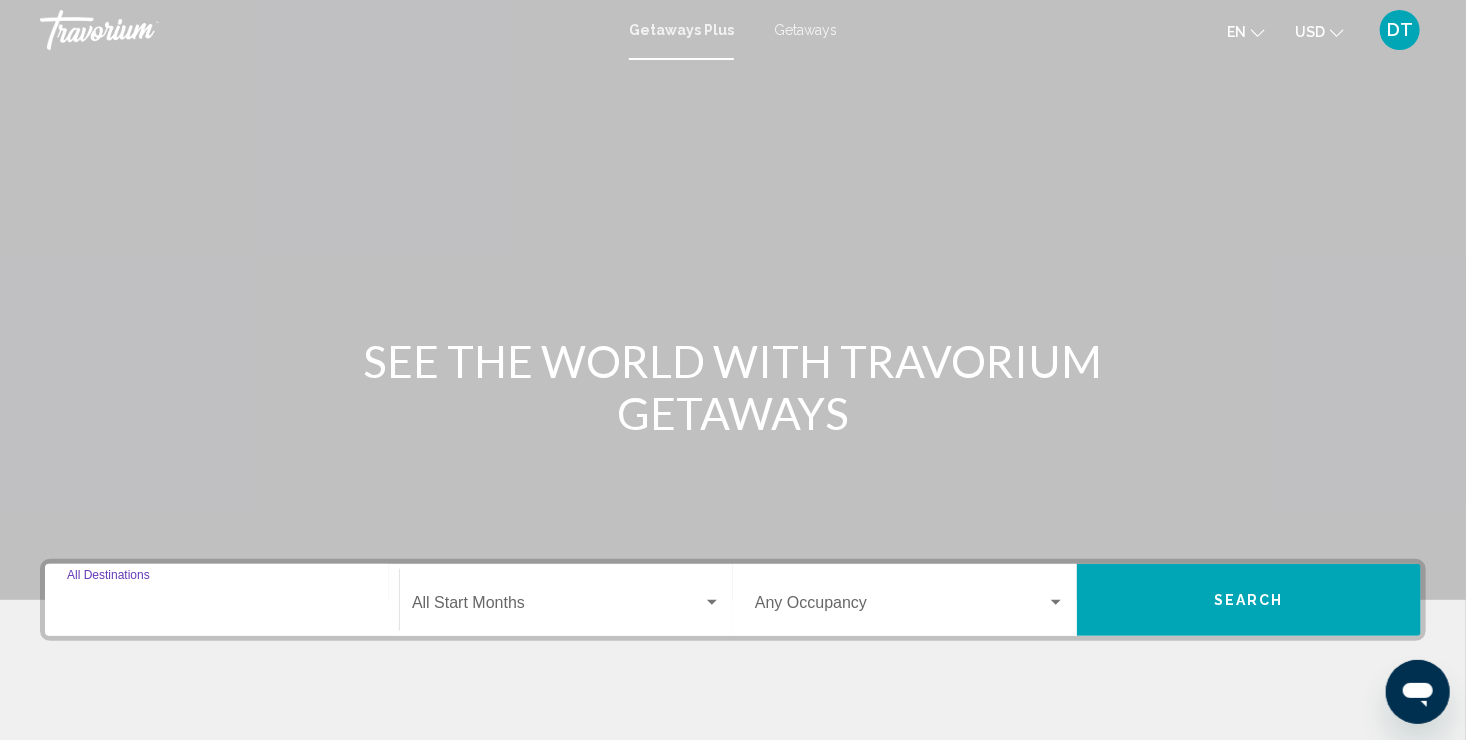 click on "Destination All Destinations" at bounding box center (222, 607) 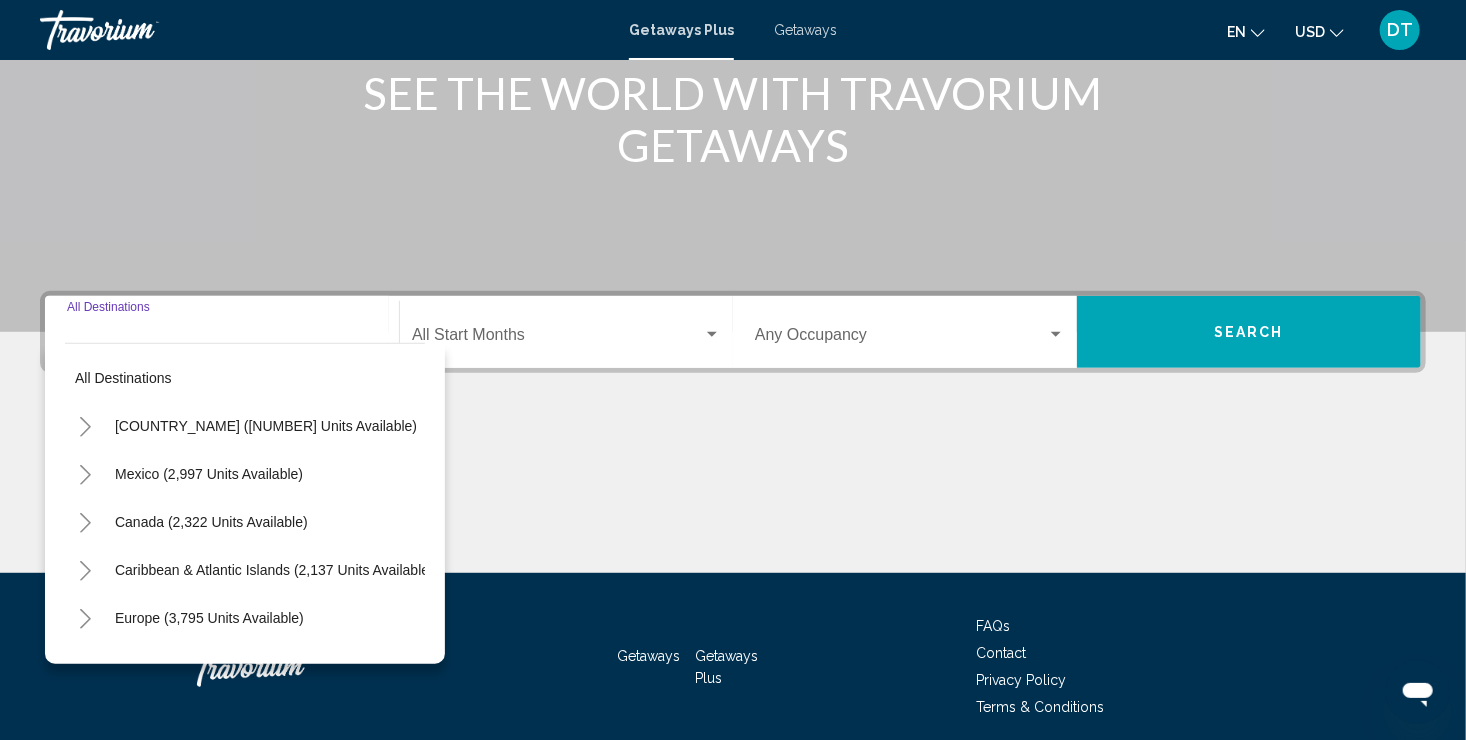 scroll, scrollTop: 345, scrollLeft: 0, axis: vertical 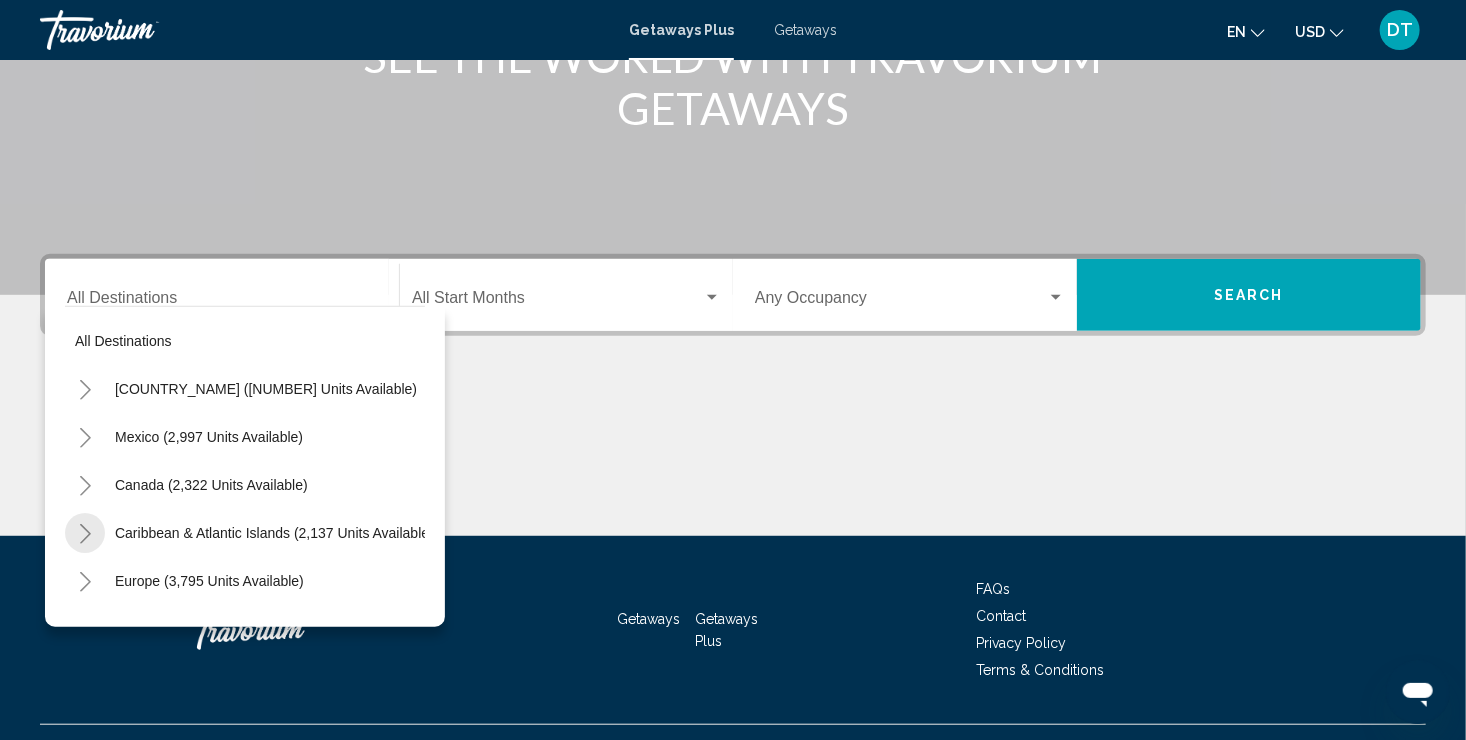 click at bounding box center (85, 534) 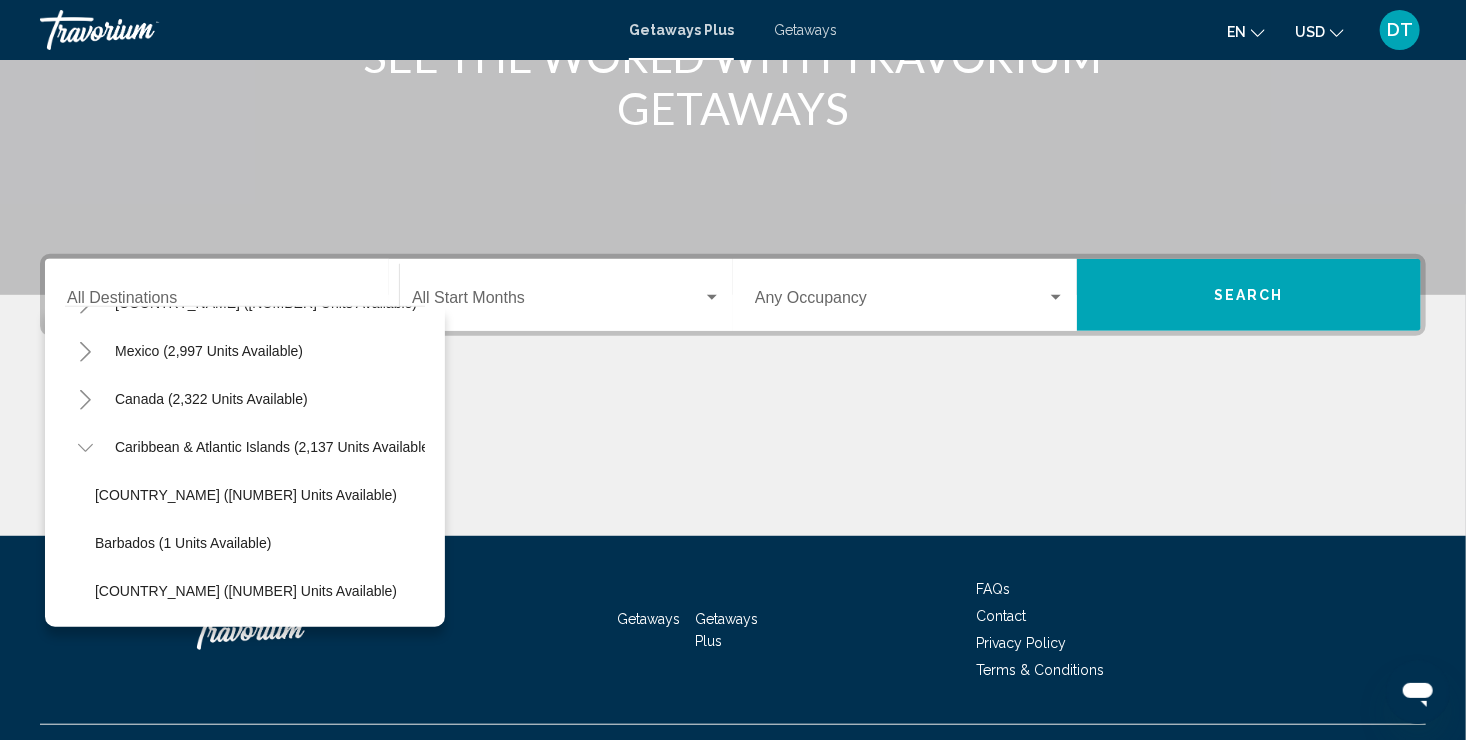 scroll, scrollTop: 105, scrollLeft: 0, axis: vertical 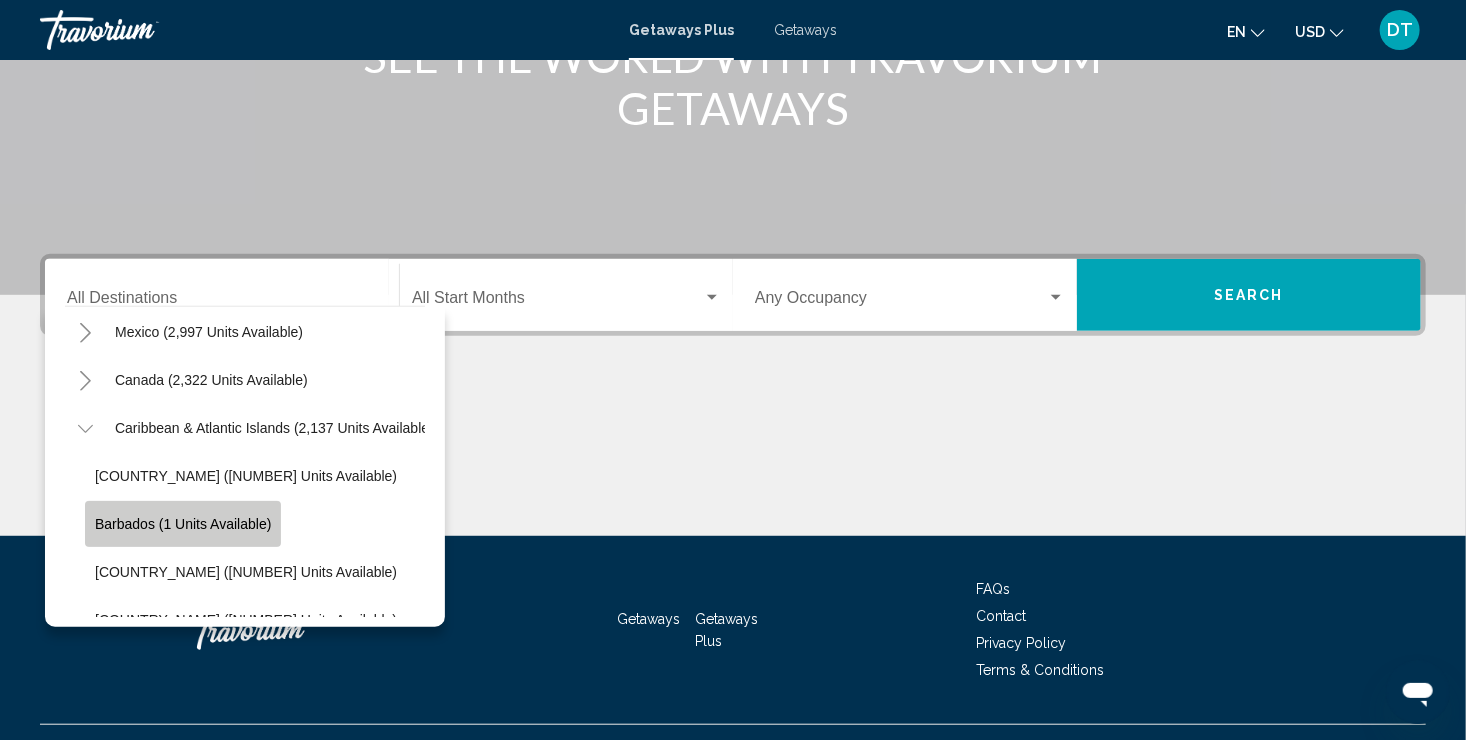 click on "Barbados (1 units available)" at bounding box center (183, 524) 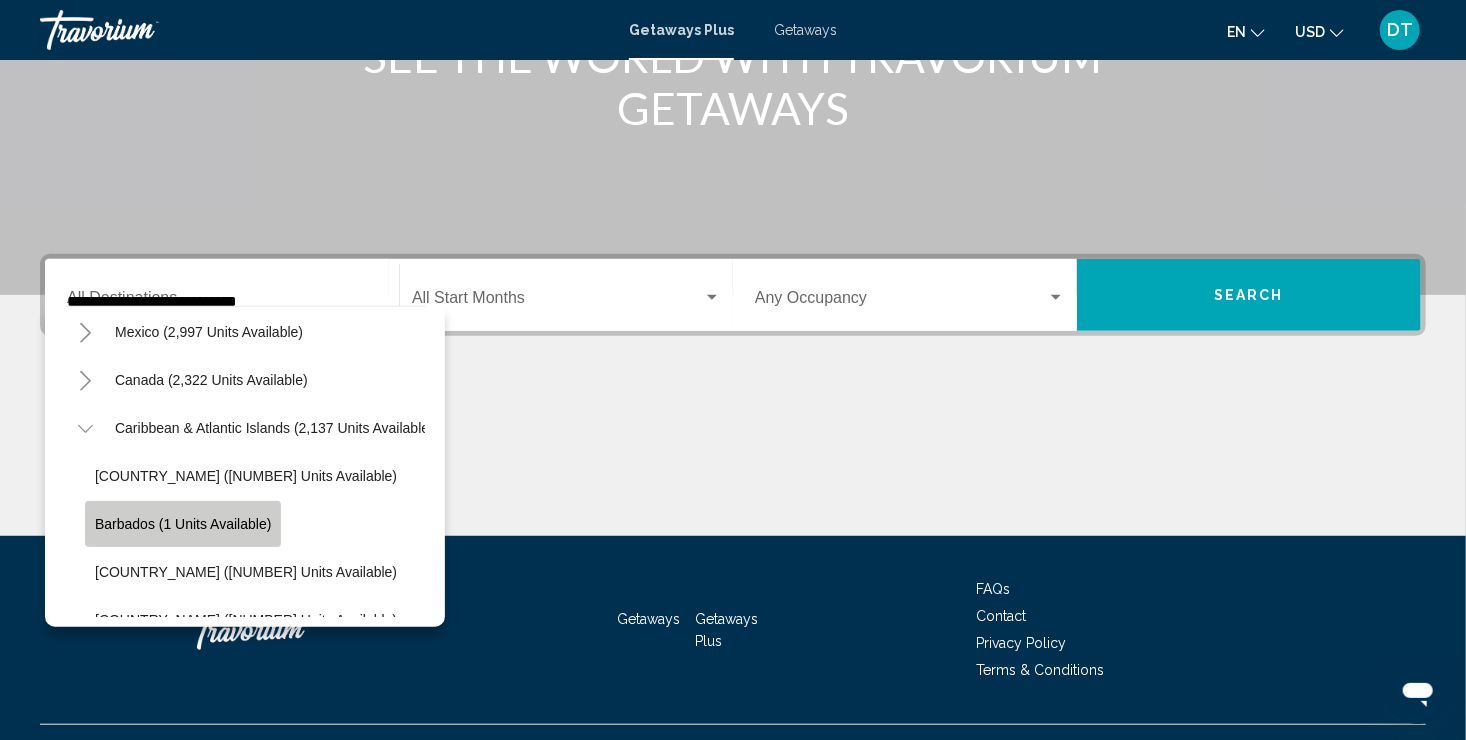 scroll, scrollTop: 345, scrollLeft: 0, axis: vertical 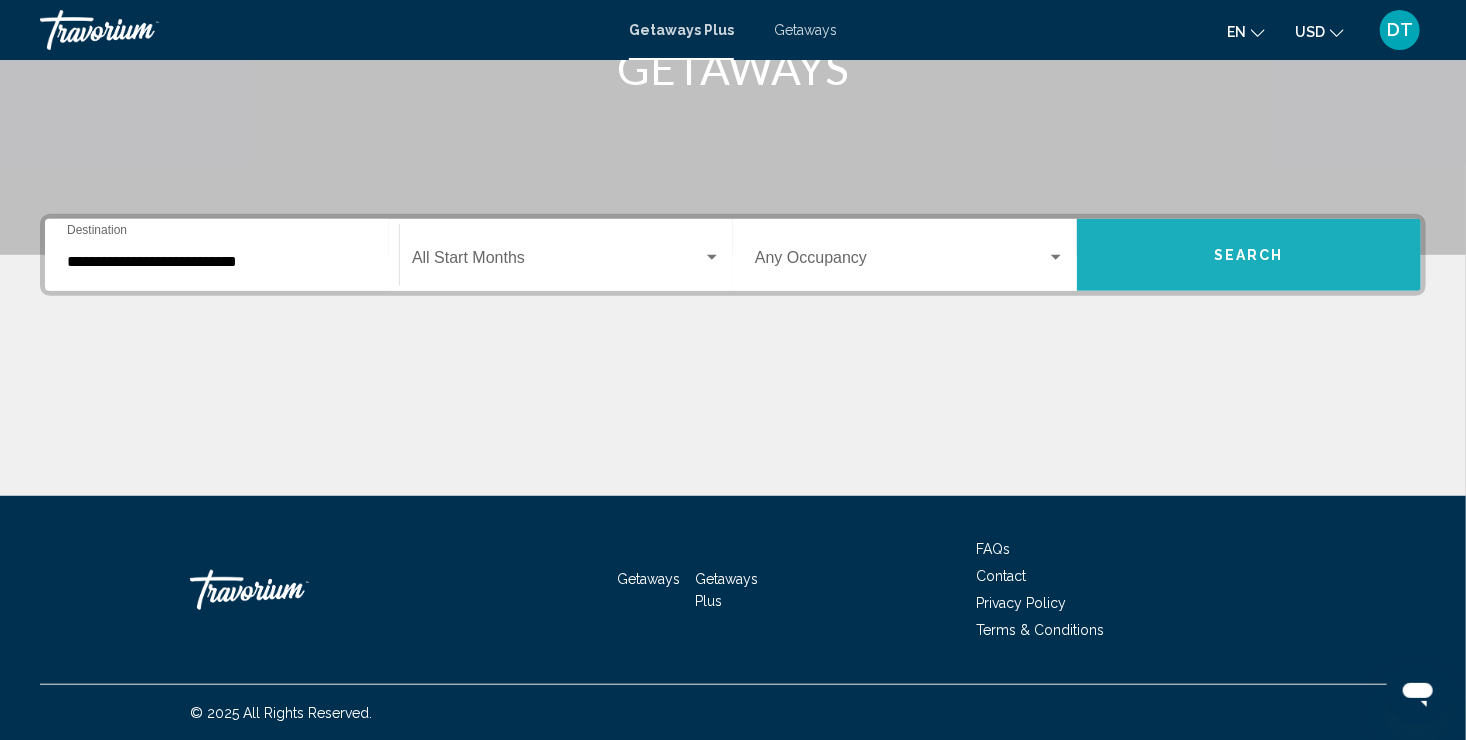 click on "Search" at bounding box center (1249, 255) 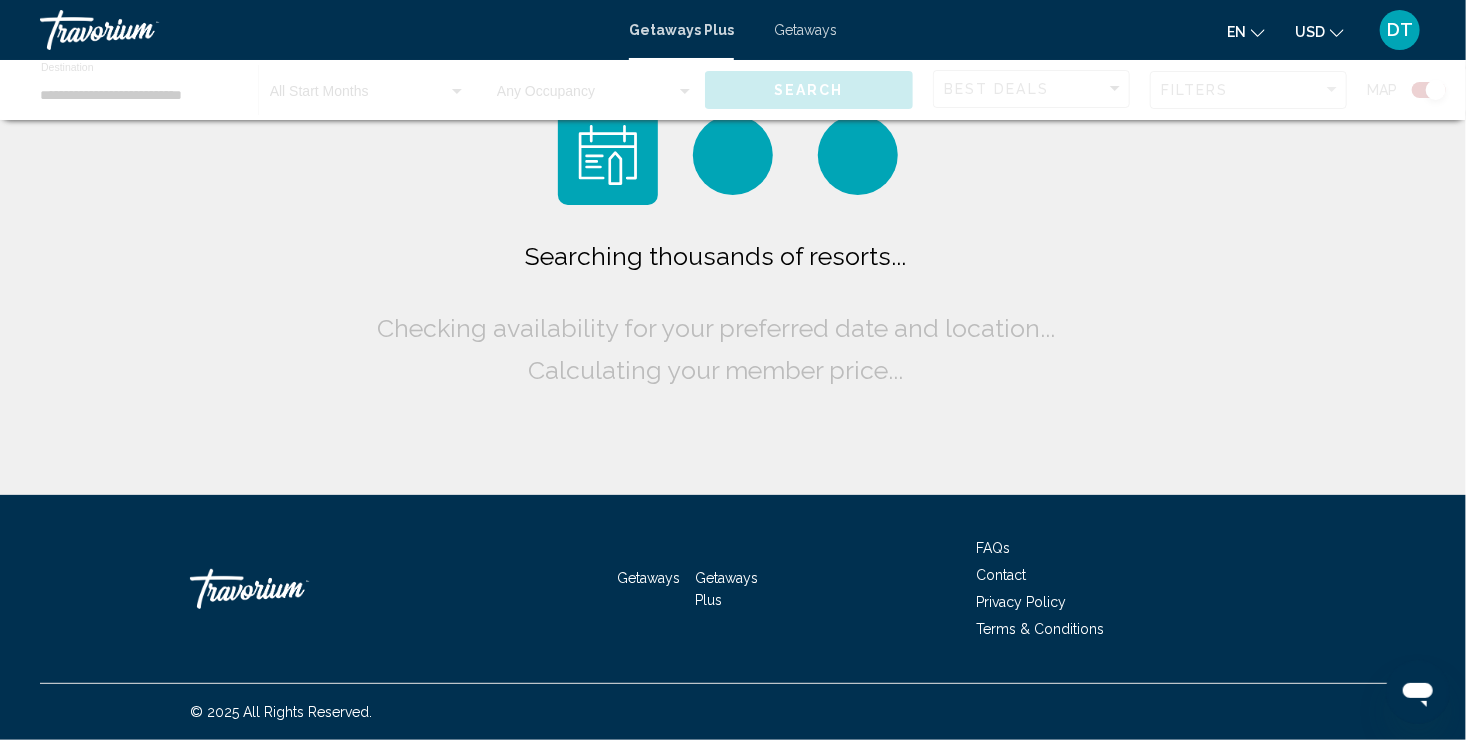 scroll, scrollTop: 0, scrollLeft: 0, axis: both 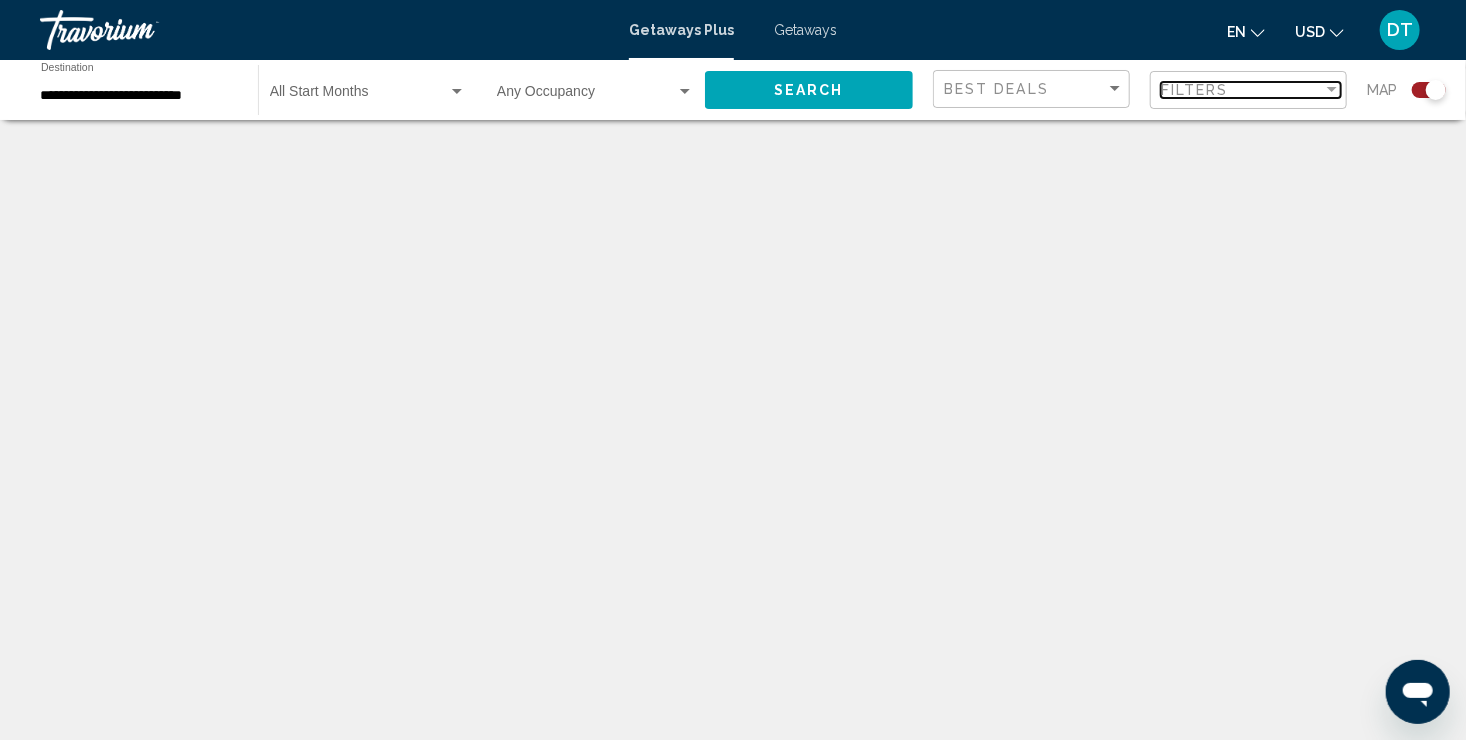 click at bounding box center (1332, 89) 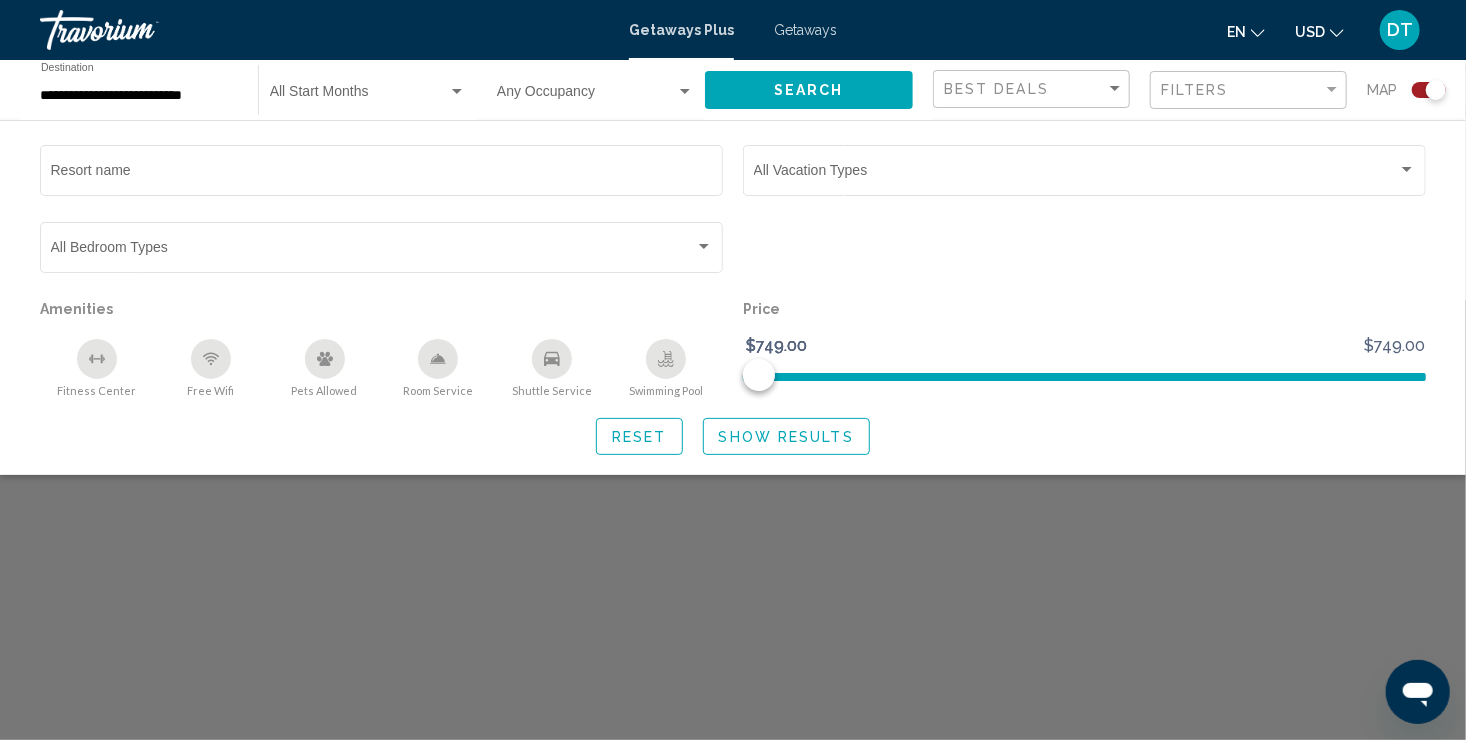 click on "Show Results" at bounding box center (786, 437) 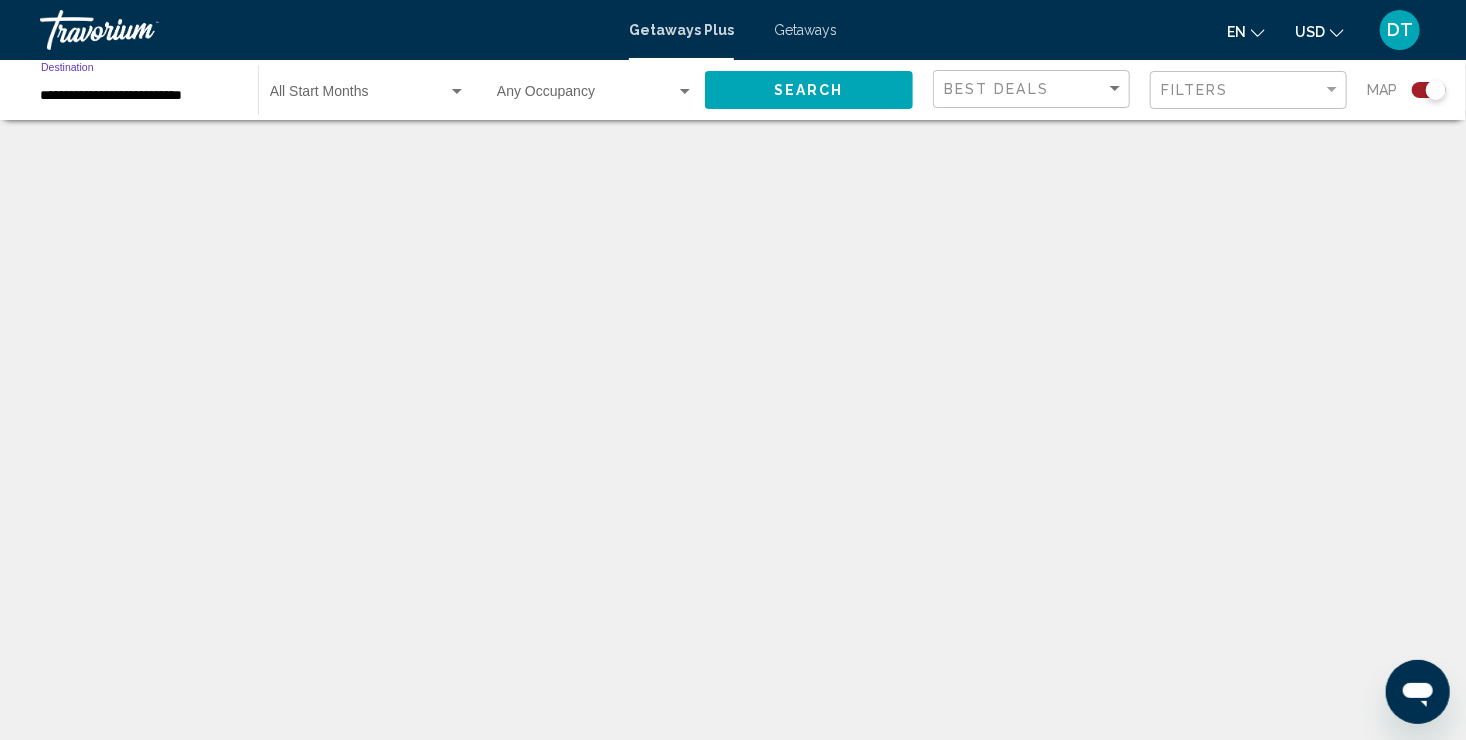click on "**********" at bounding box center (139, 96) 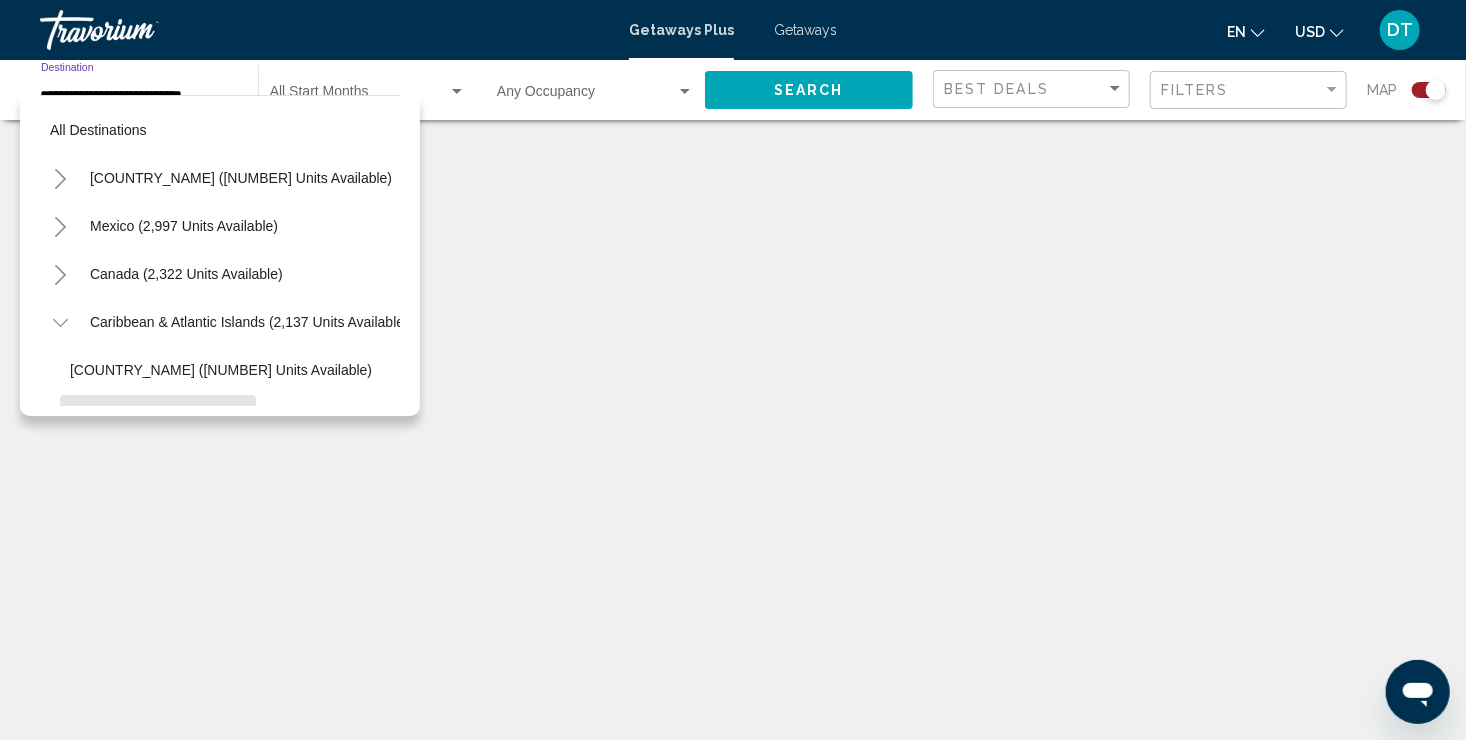 scroll, scrollTop: 174, scrollLeft: 0, axis: vertical 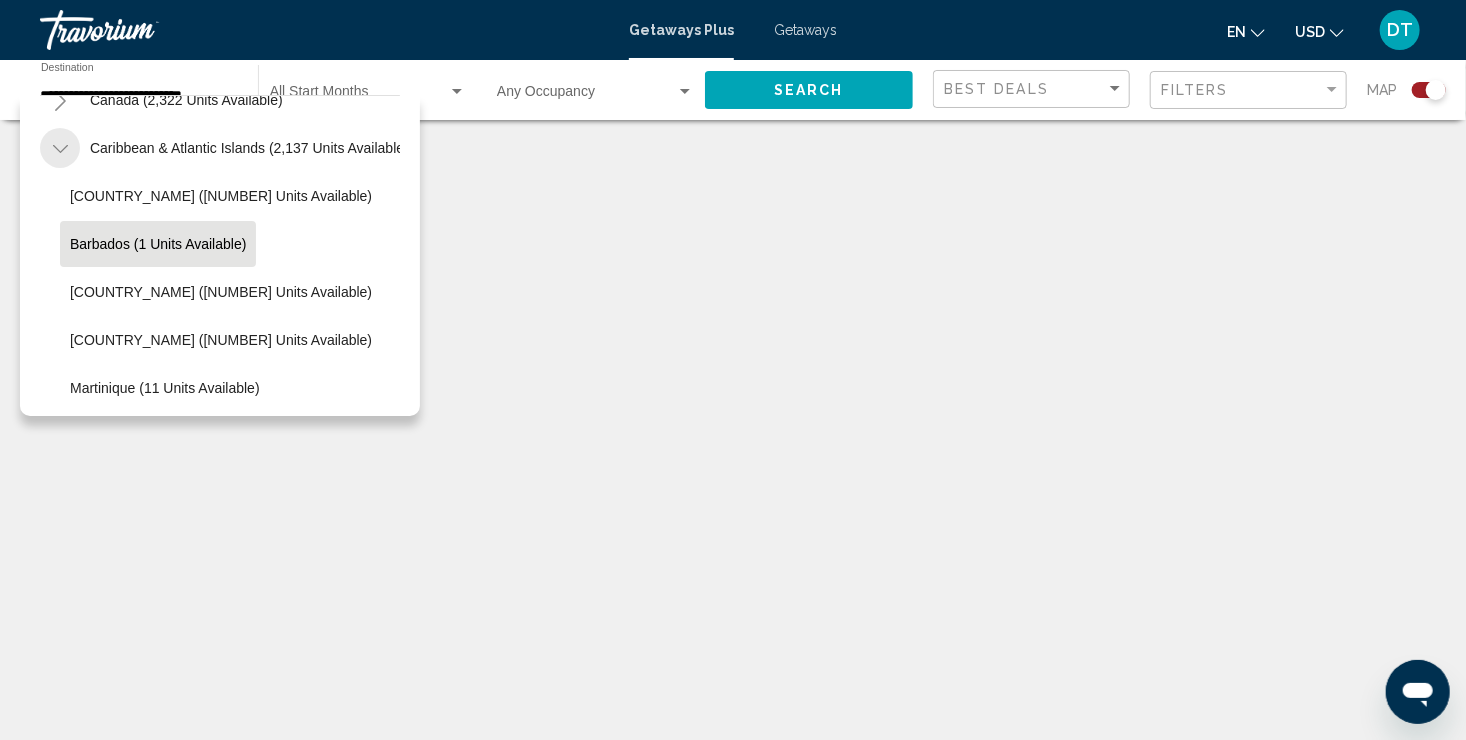 click at bounding box center (60, 149) 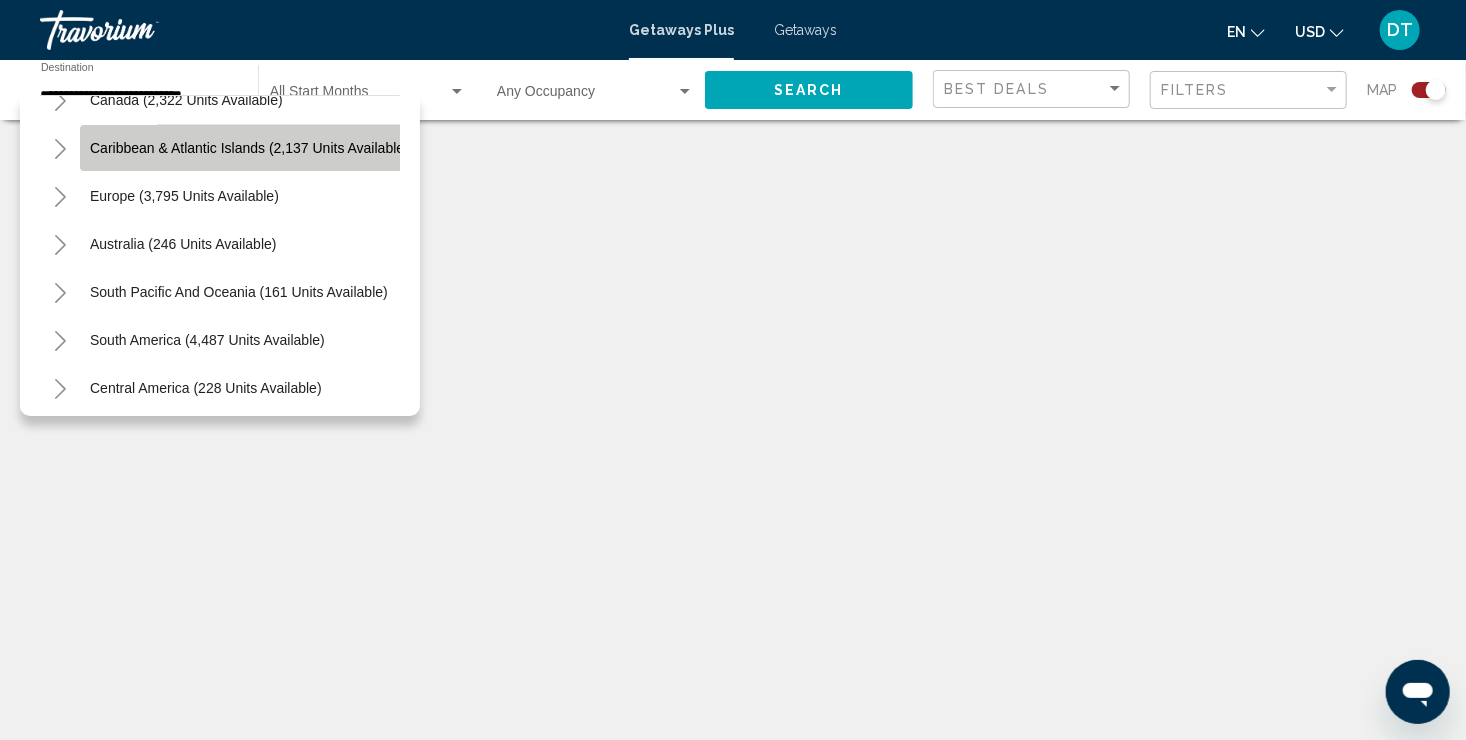 click on "Caribbean & Atlantic Islands (2,137 units available)" at bounding box center [249, 148] 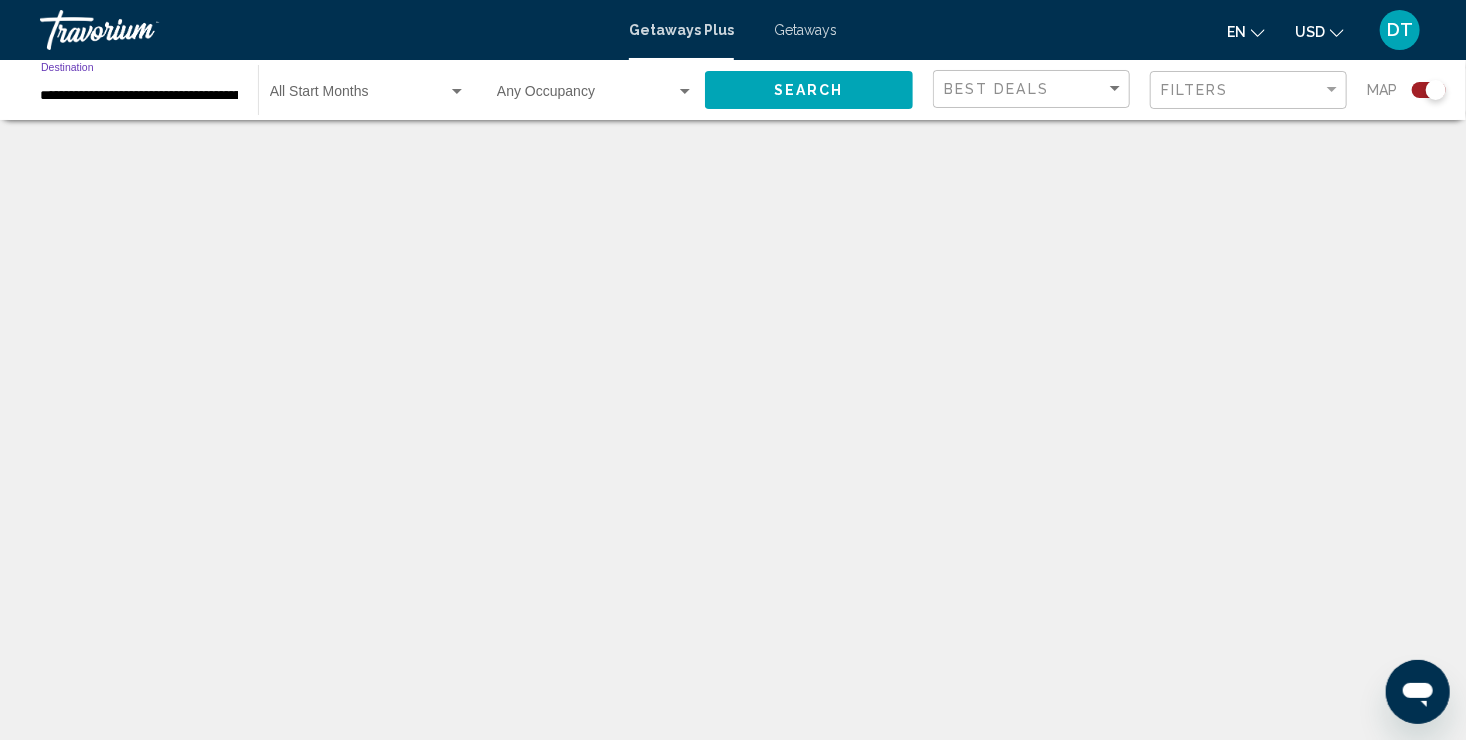 click on "Search" at bounding box center (809, 89) 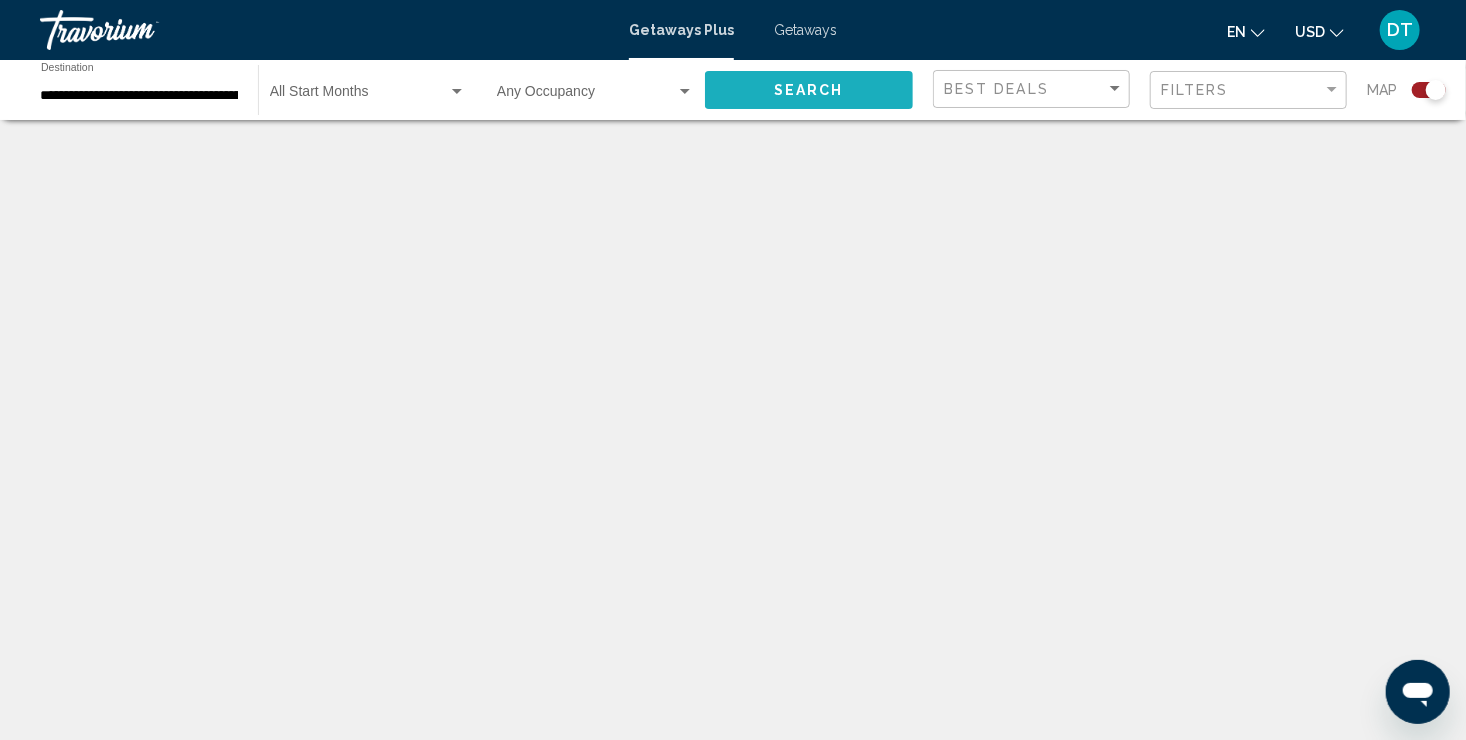 click on "Search" at bounding box center [809, 89] 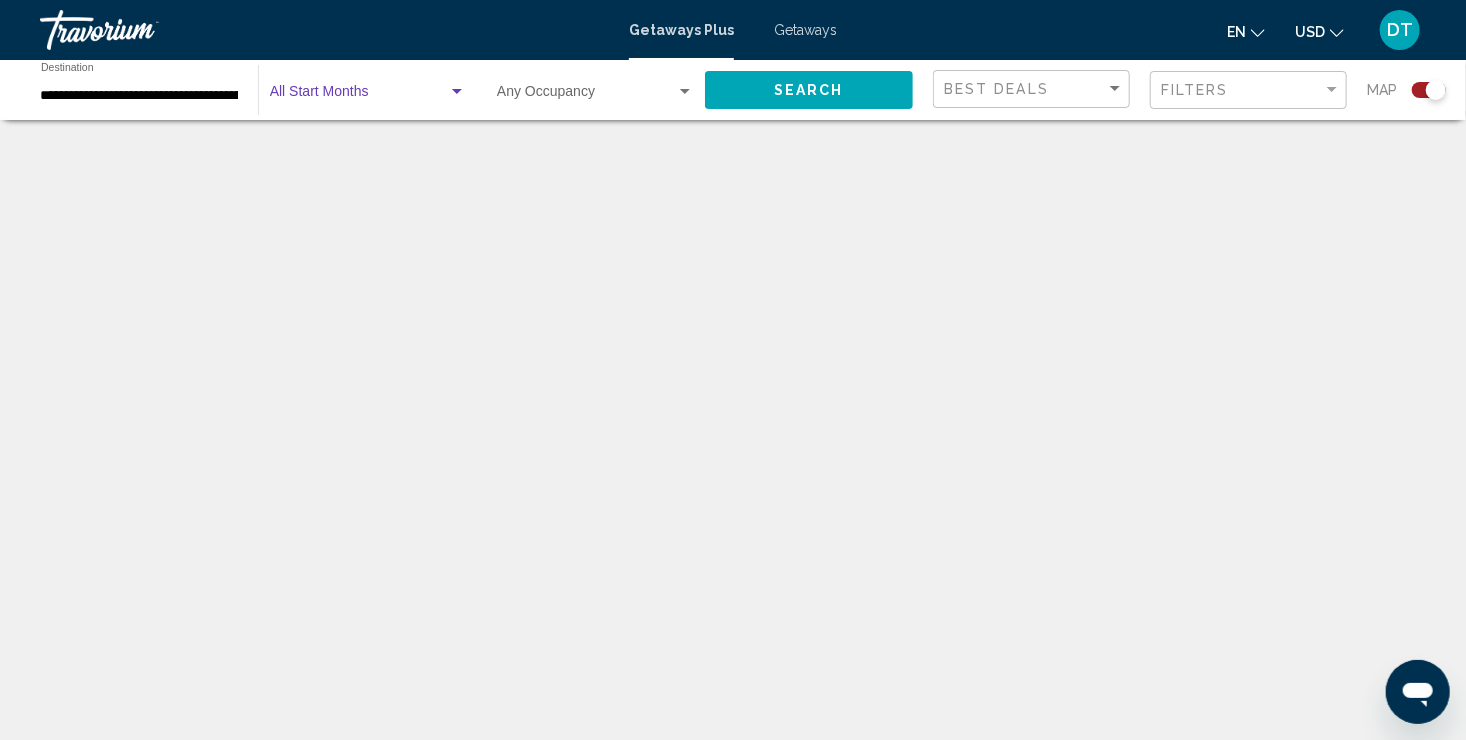 click at bounding box center (457, 92) 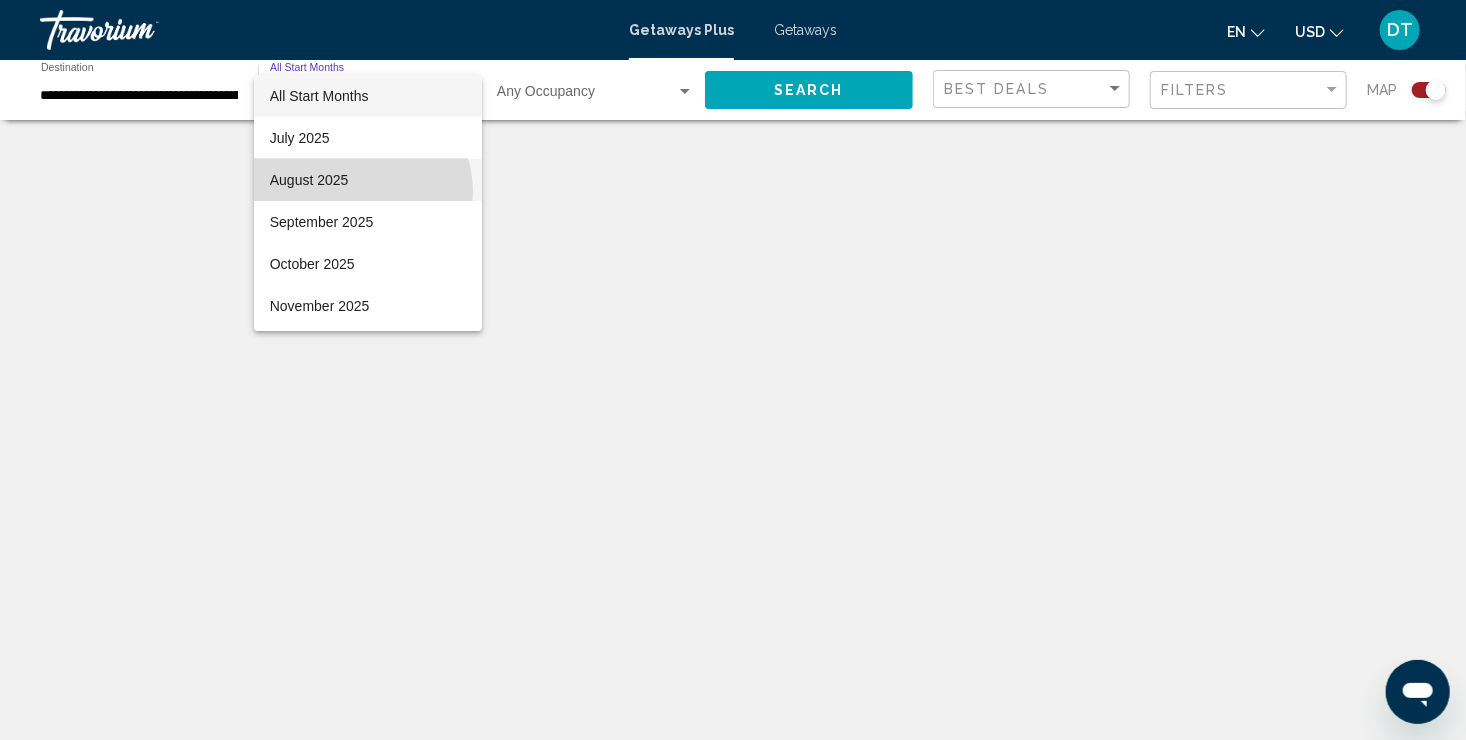 click on "August 2025" at bounding box center [368, 180] 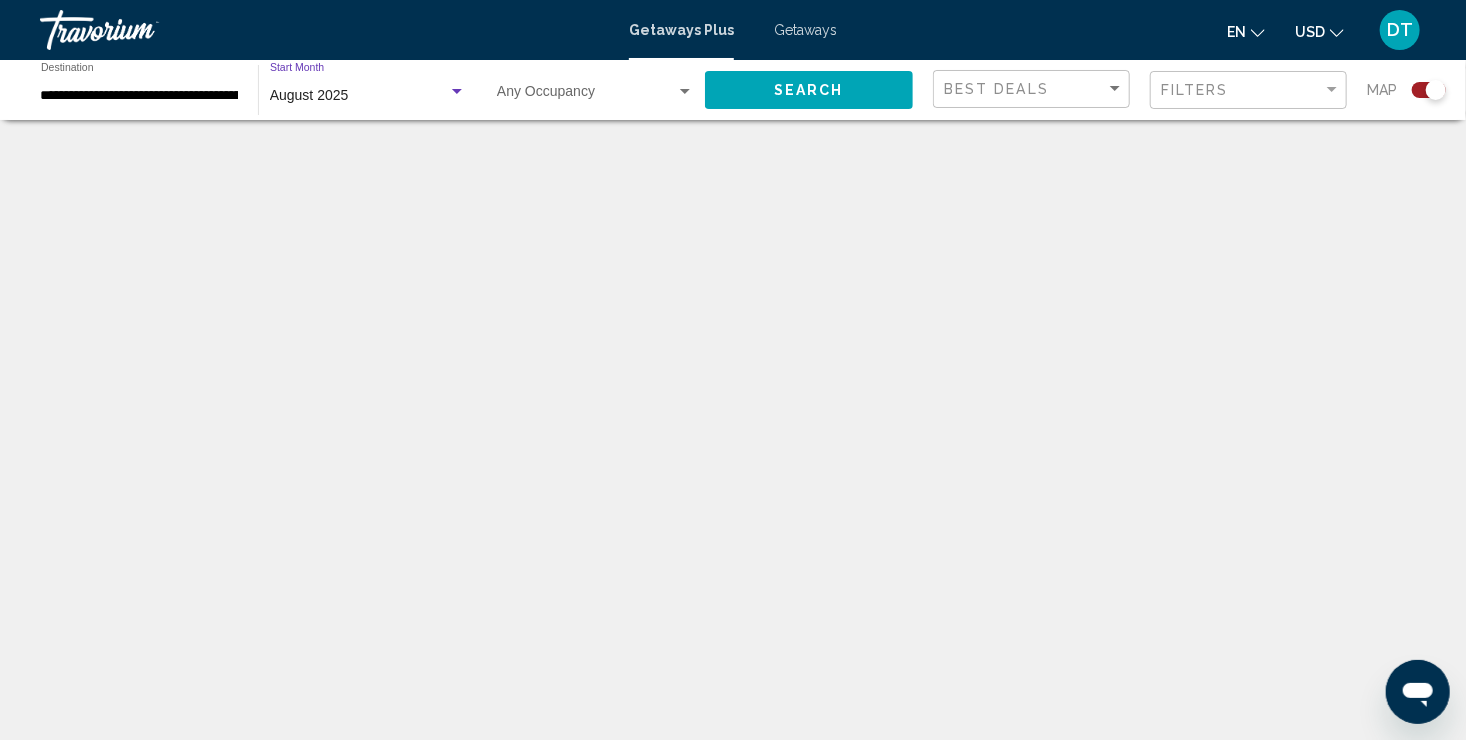 click on "Search" at bounding box center [809, 91] 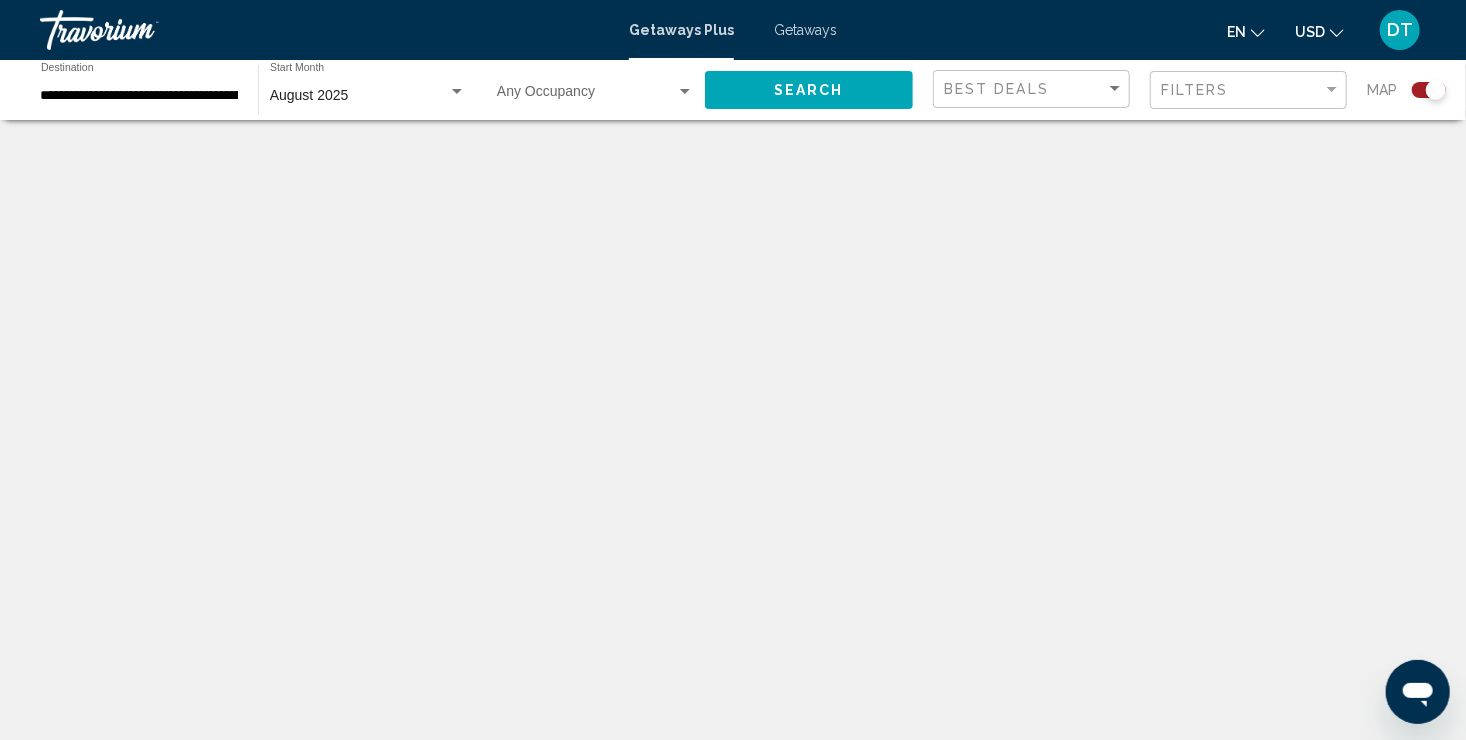 click at bounding box center [457, 92] 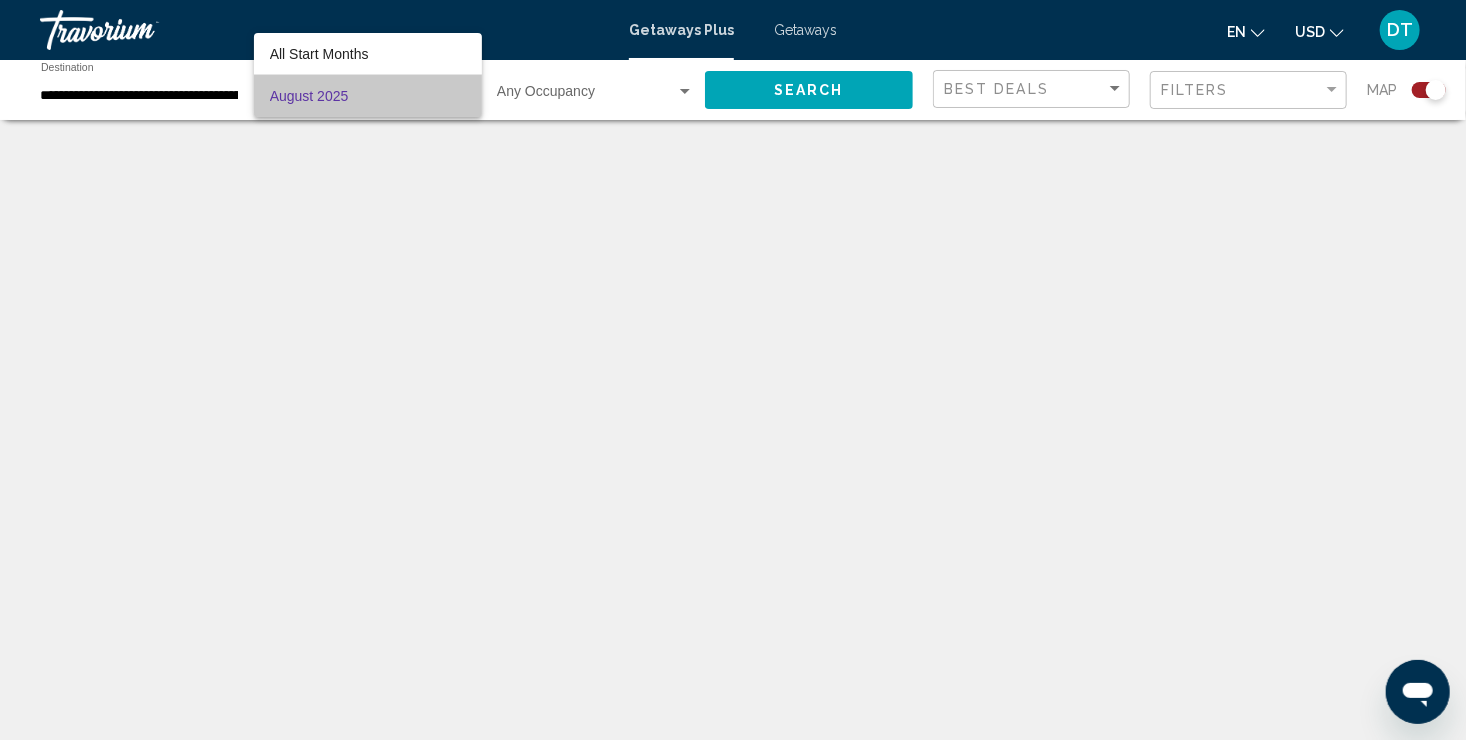 click on "August 2025" at bounding box center [368, 96] 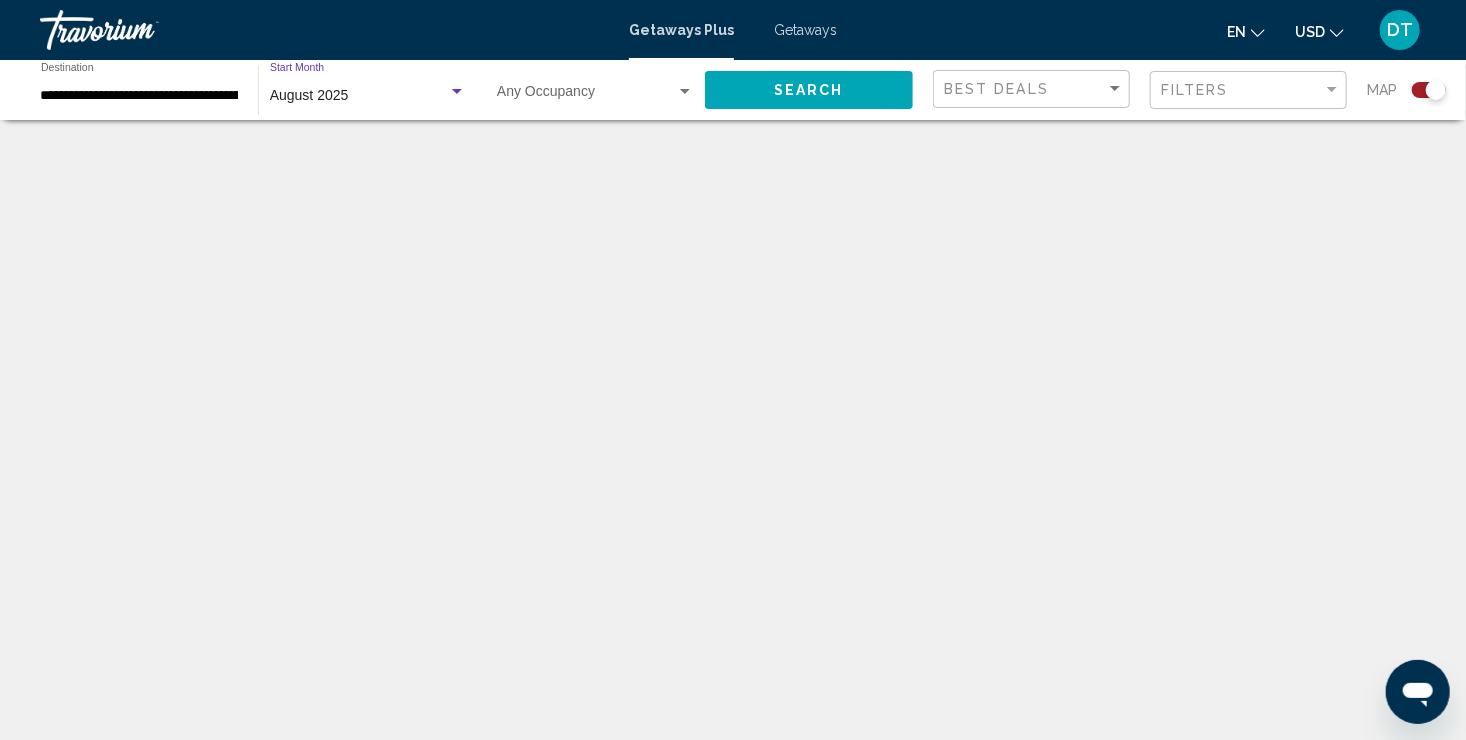 click at bounding box center [457, 92] 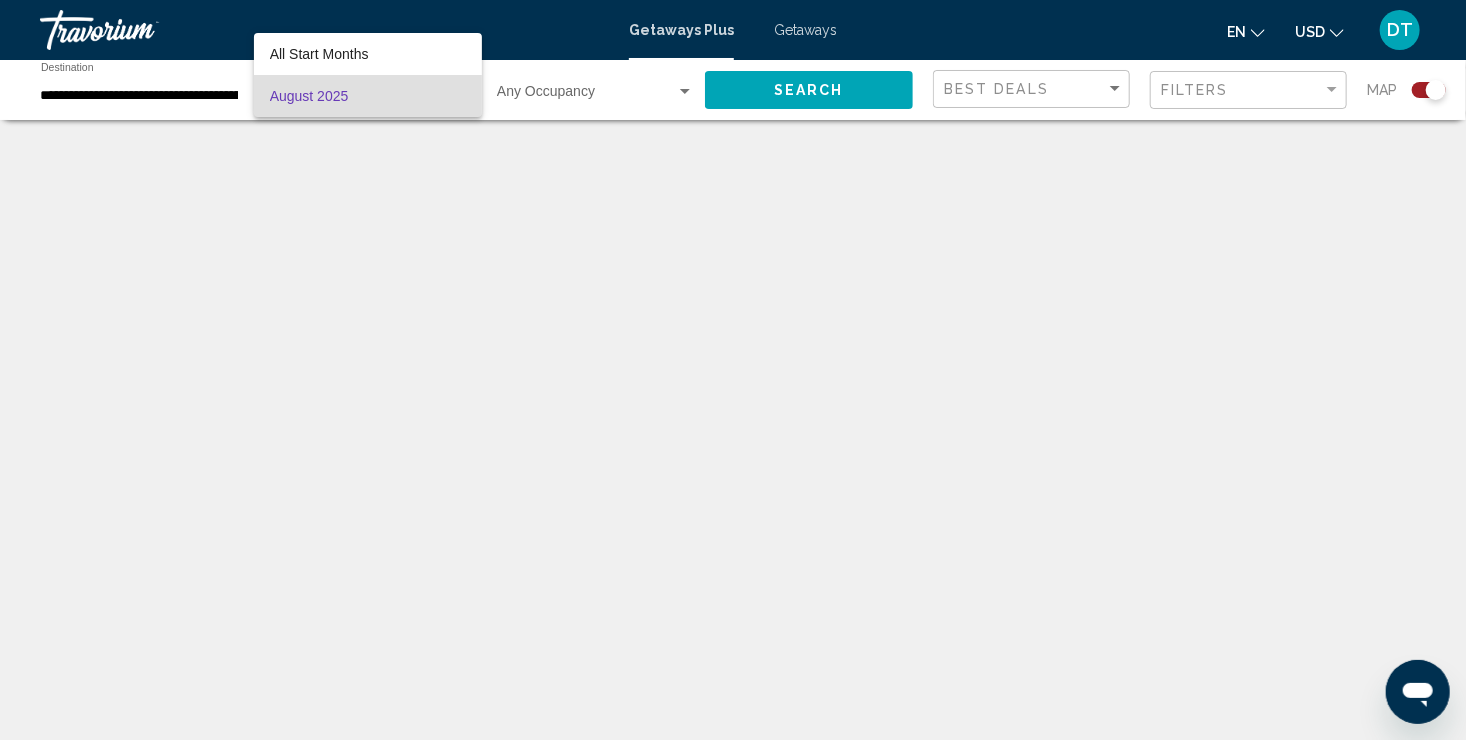 click at bounding box center [733, 370] 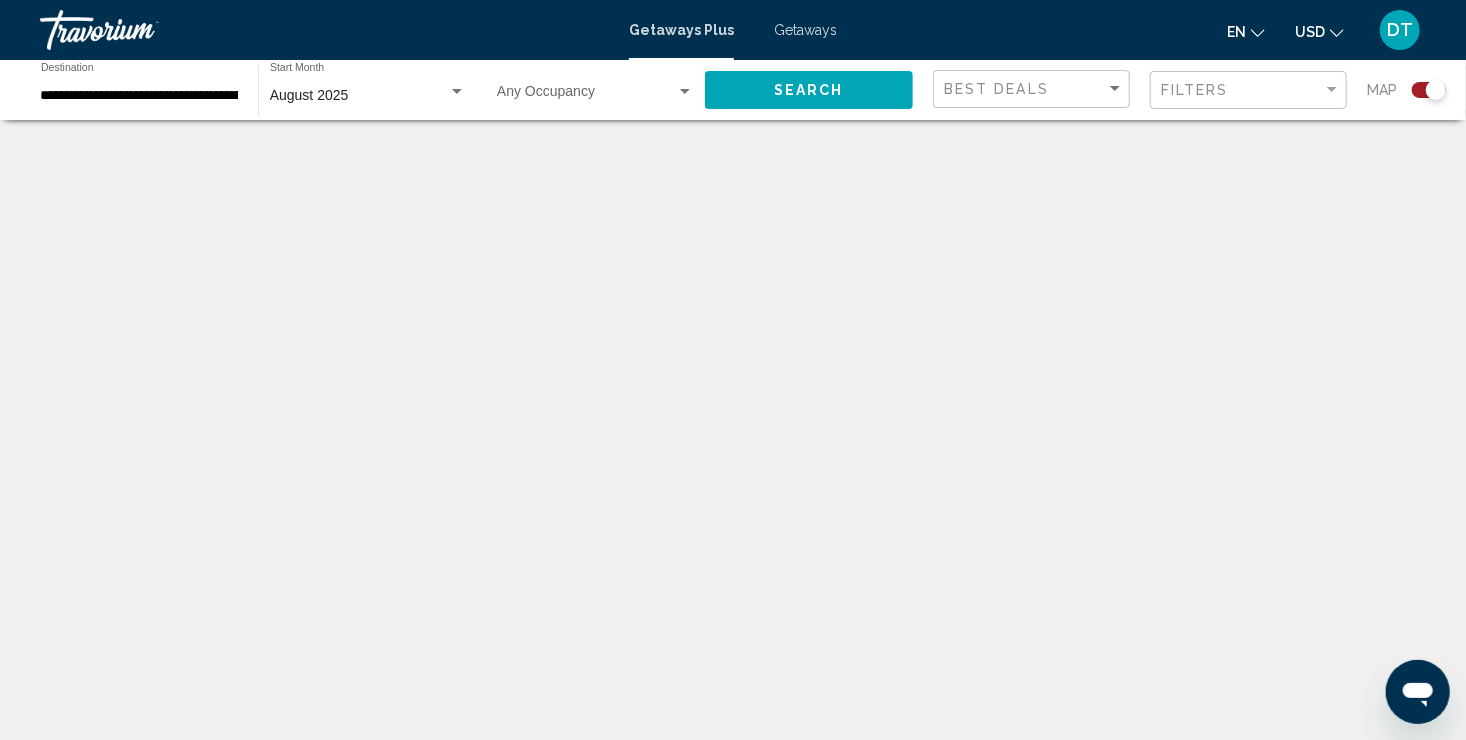 click on "Getaways" at bounding box center (805, 30) 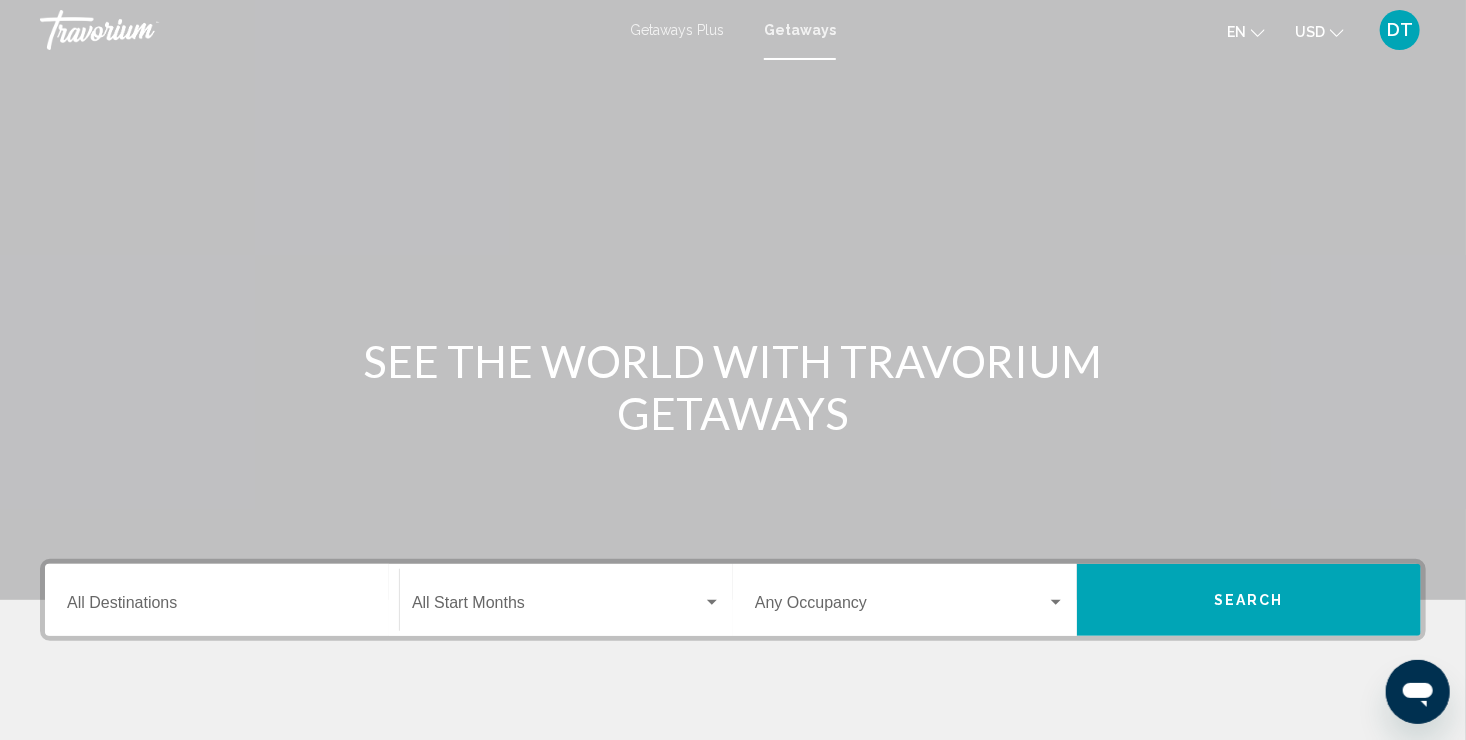 click on "Destination All Destinations" at bounding box center (222, 600) 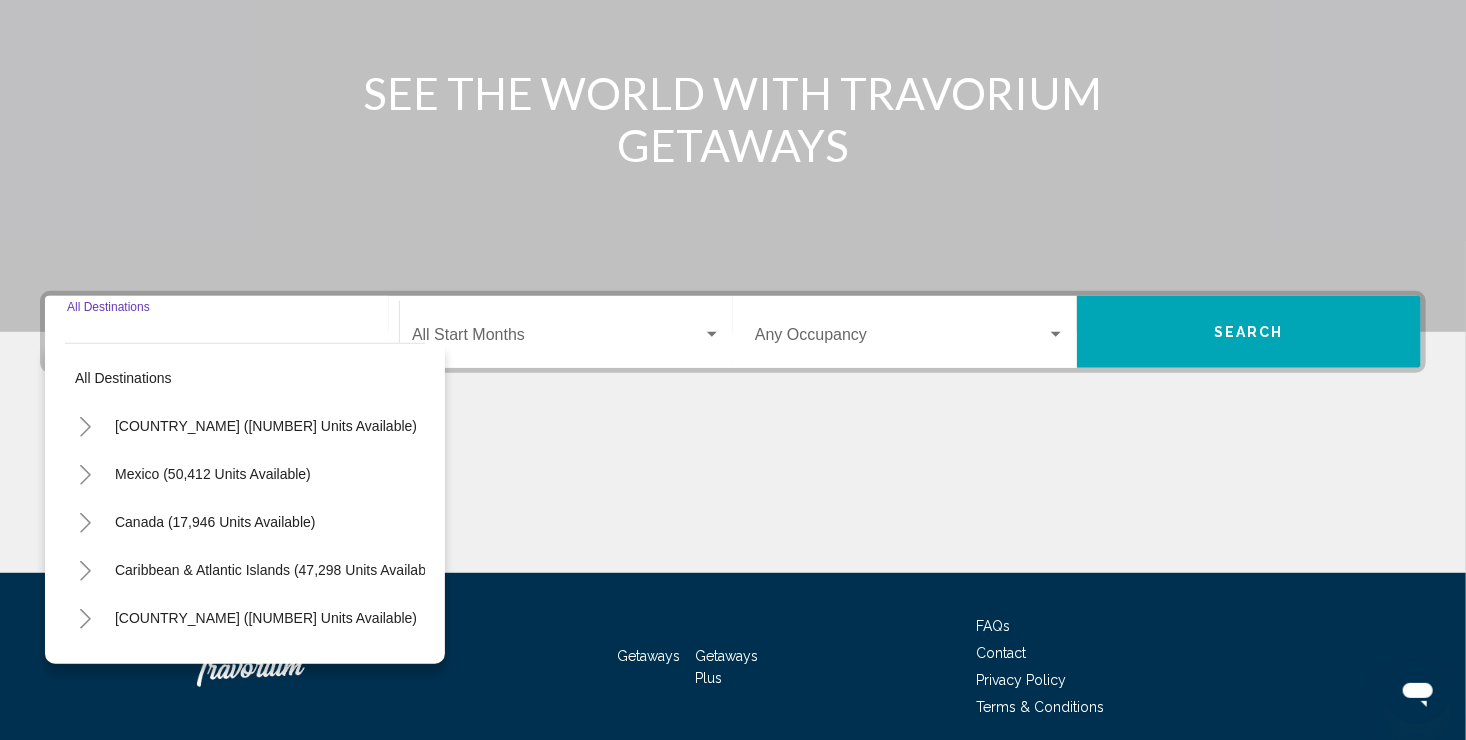 scroll, scrollTop: 345, scrollLeft: 0, axis: vertical 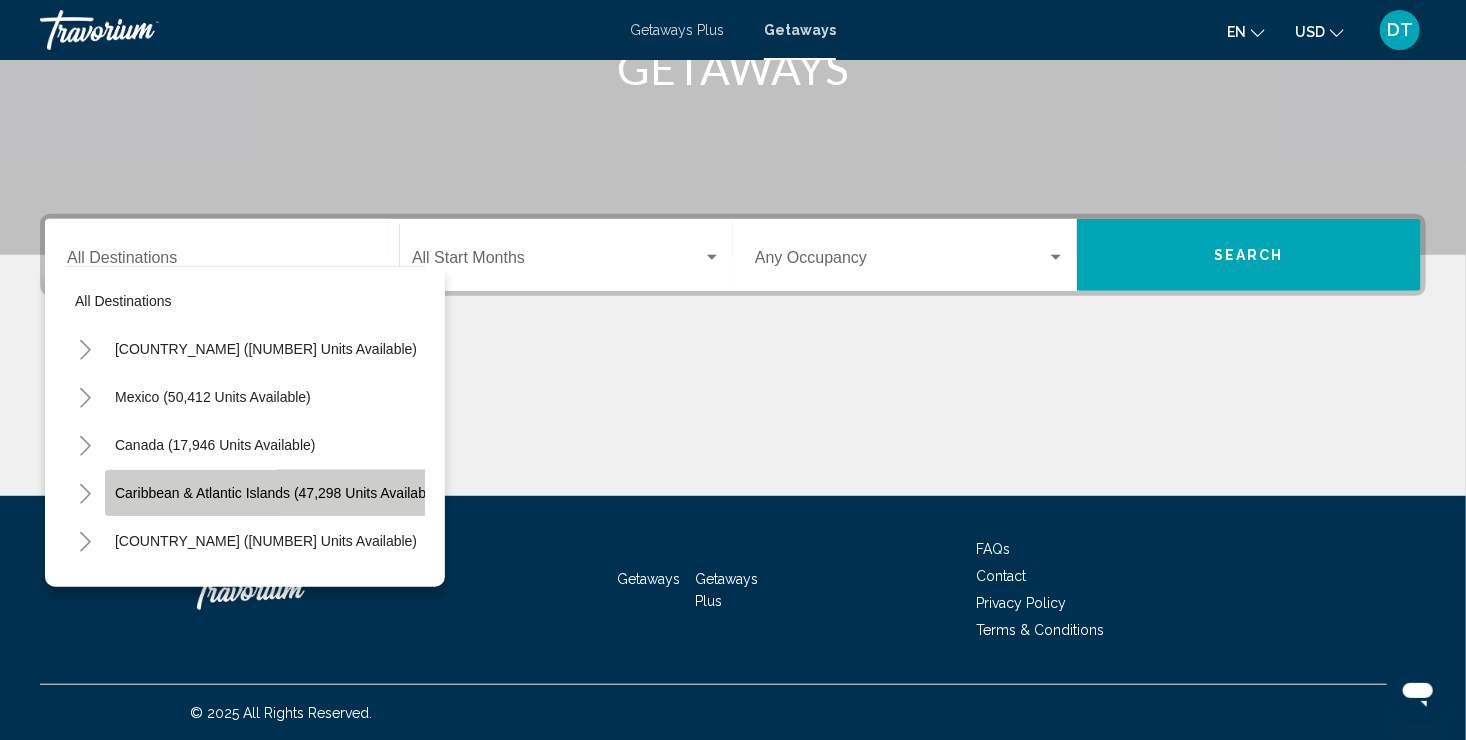 click on "Caribbean & Atlantic Islands (47,298 units available)" at bounding box center (278, 493) 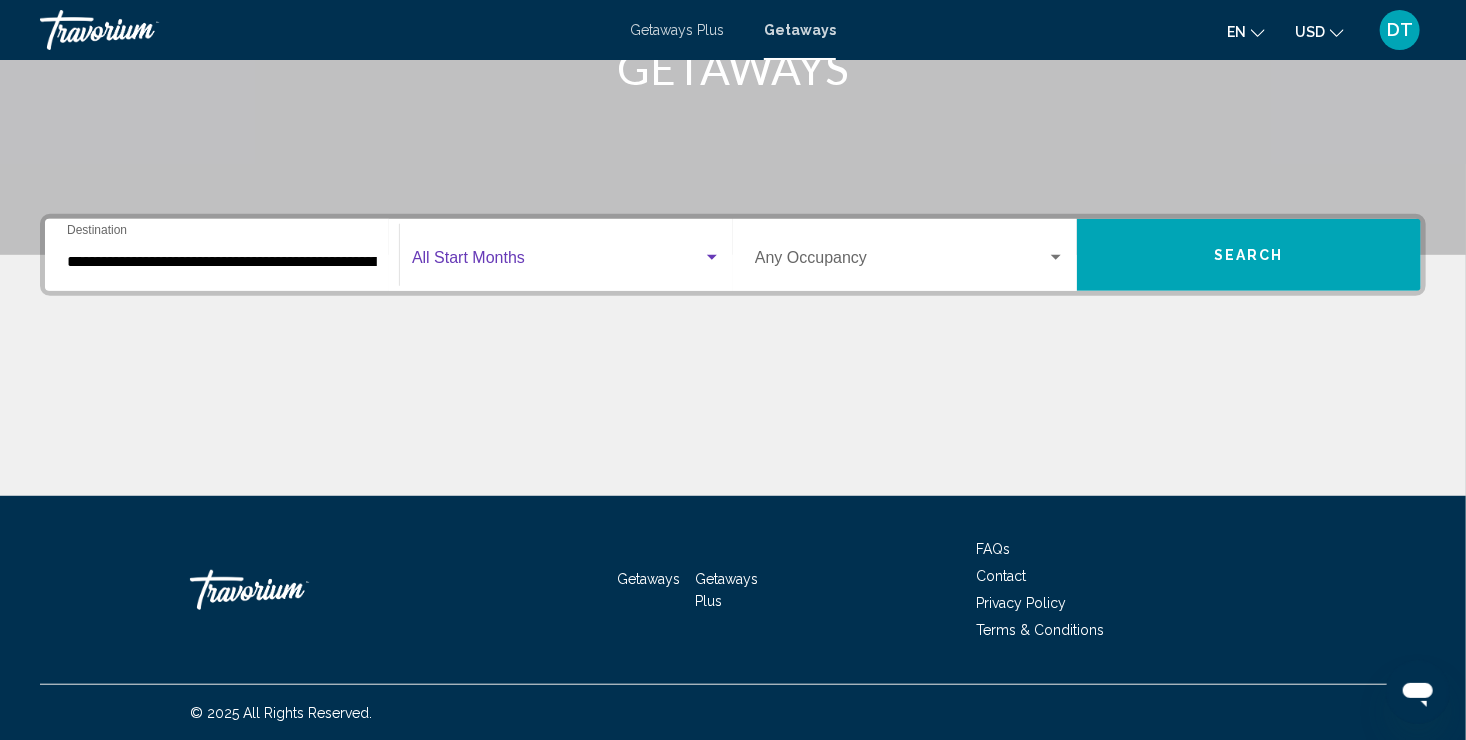click at bounding box center (557, 262) 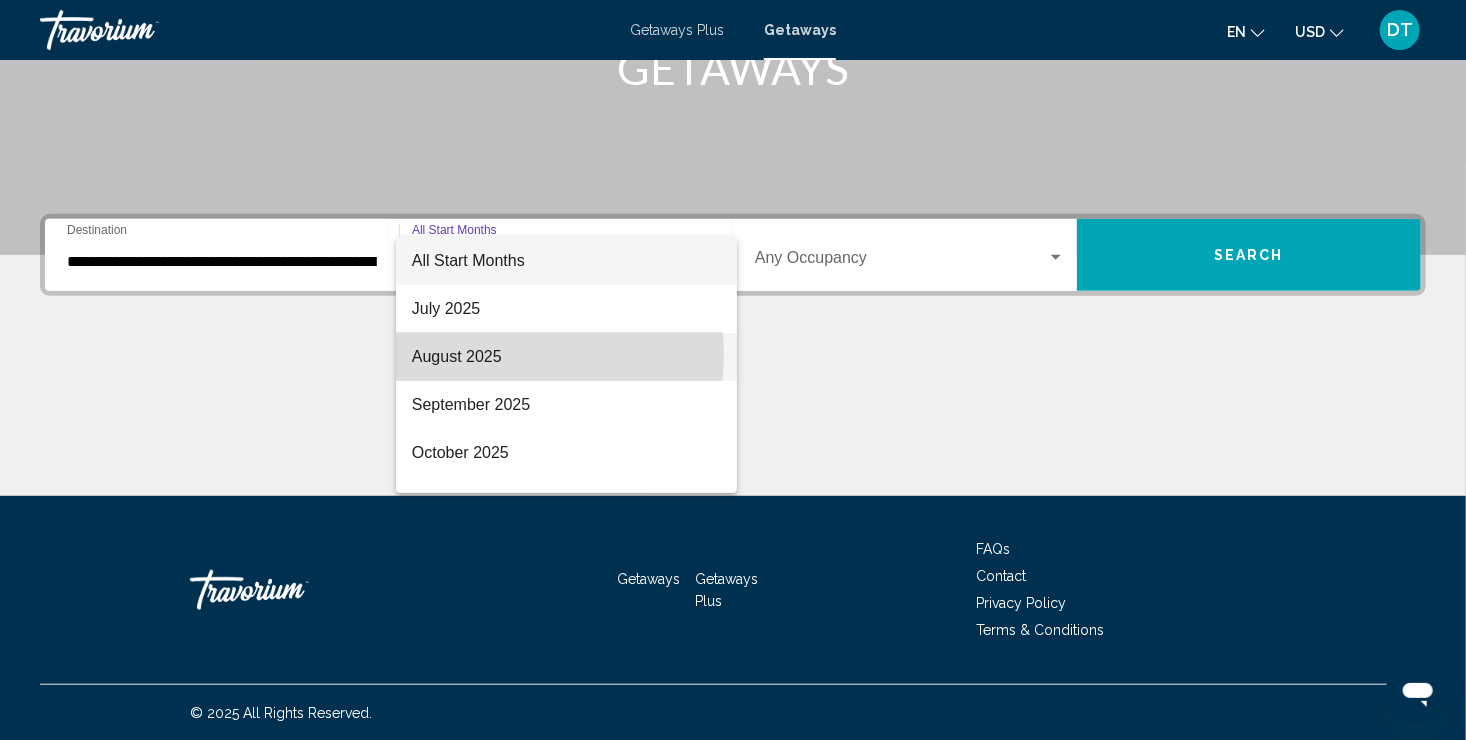 click on "August 2025" at bounding box center [566, 357] 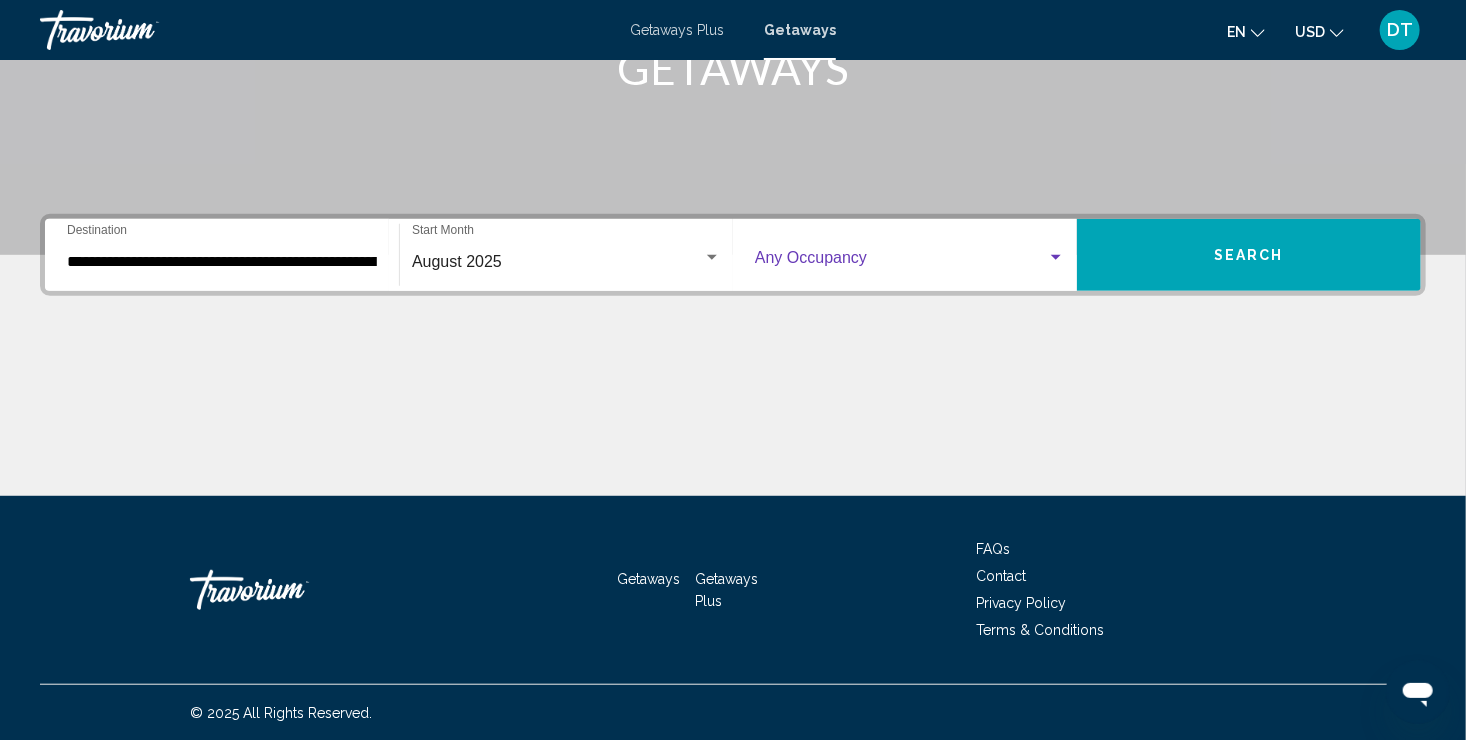 click at bounding box center [1056, 257] 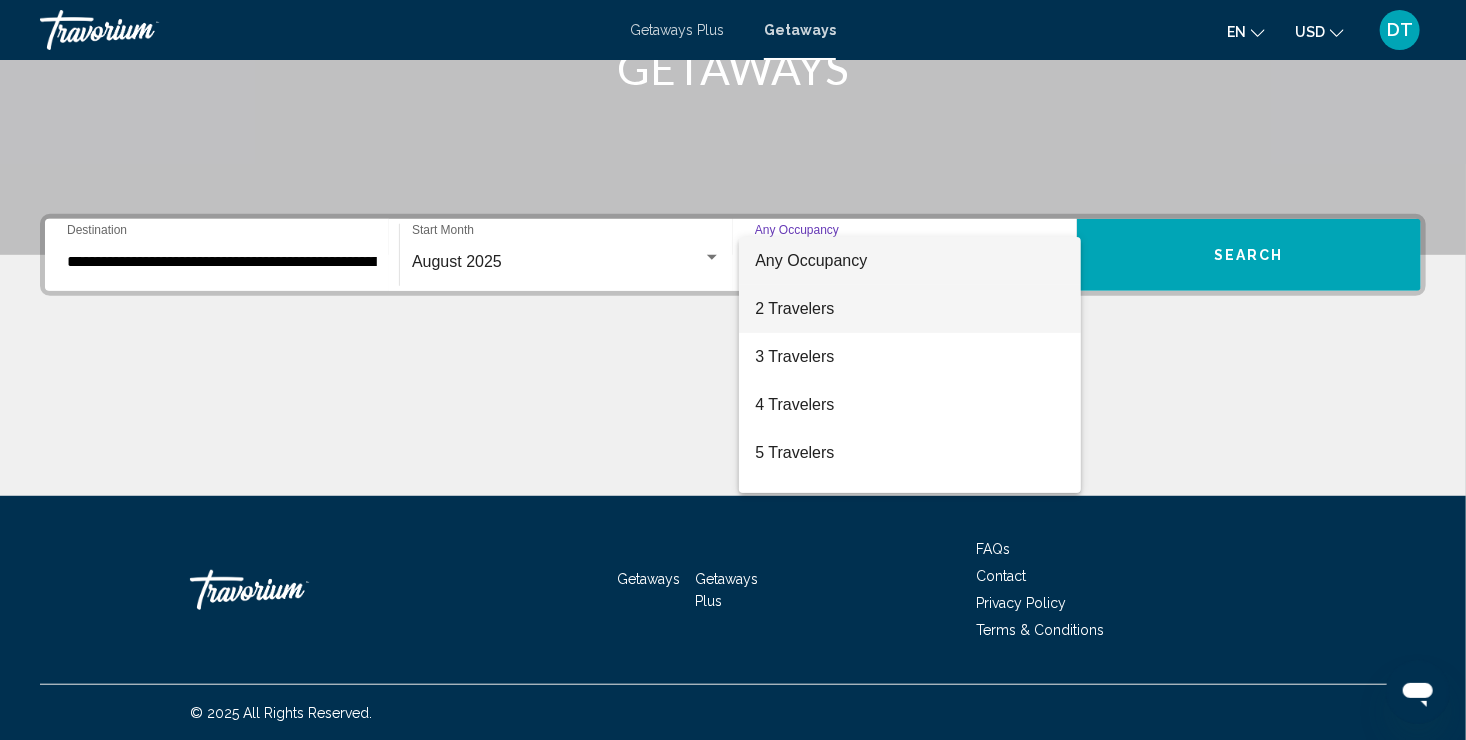 click on "2 Travelers" at bounding box center [910, 309] 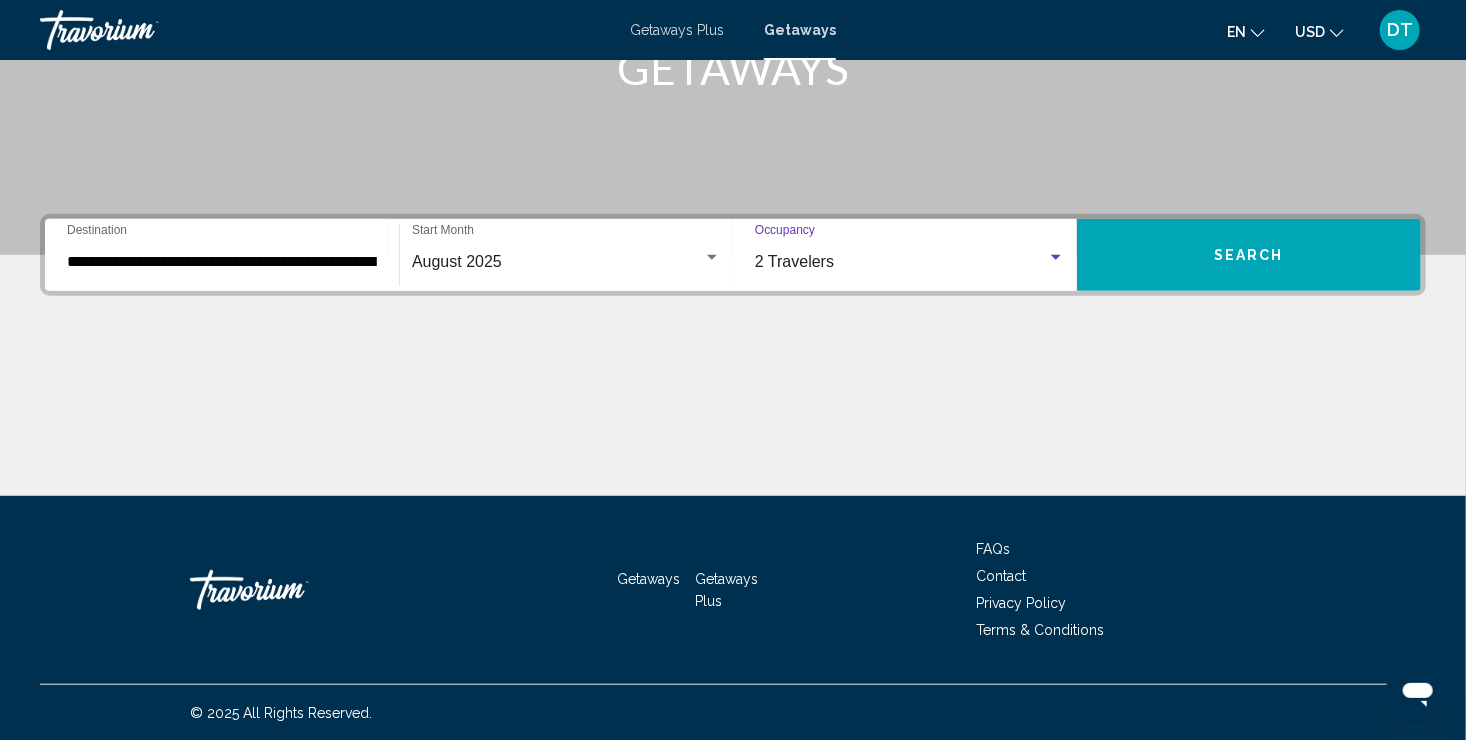 click on "Search" at bounding box center (1249, 255) 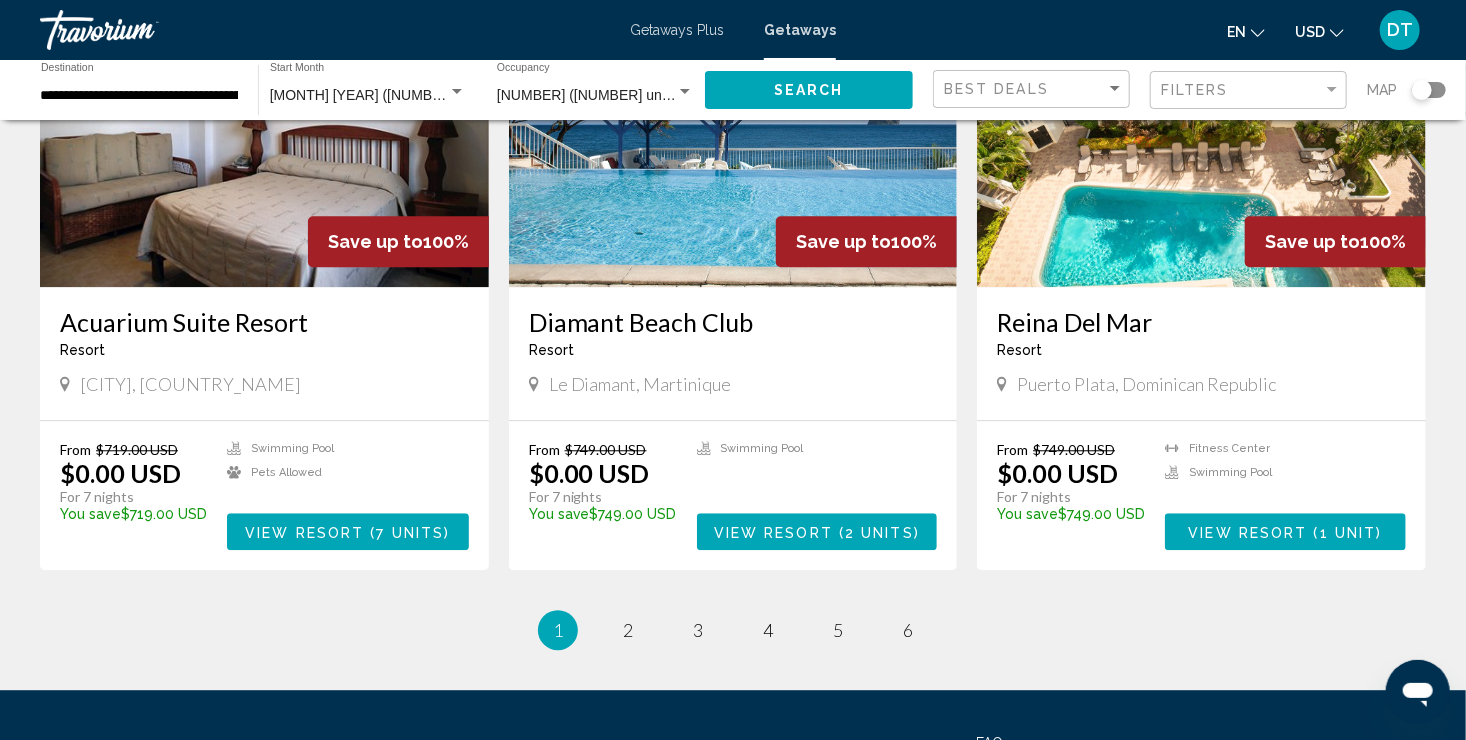 scroll, scrollTop: 2306, scrollLeft: 0, axis: vertical 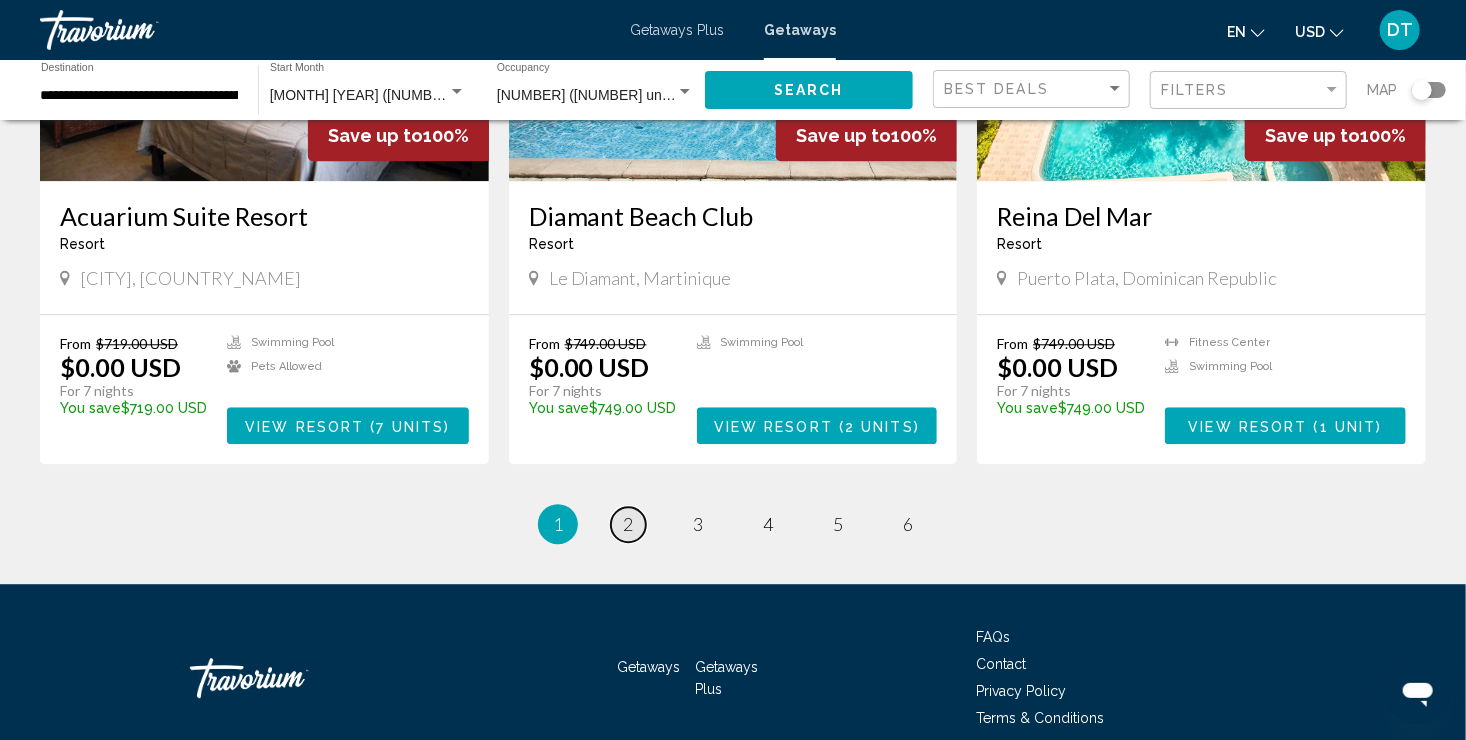 click on "2" at bounding box center (628, 524) 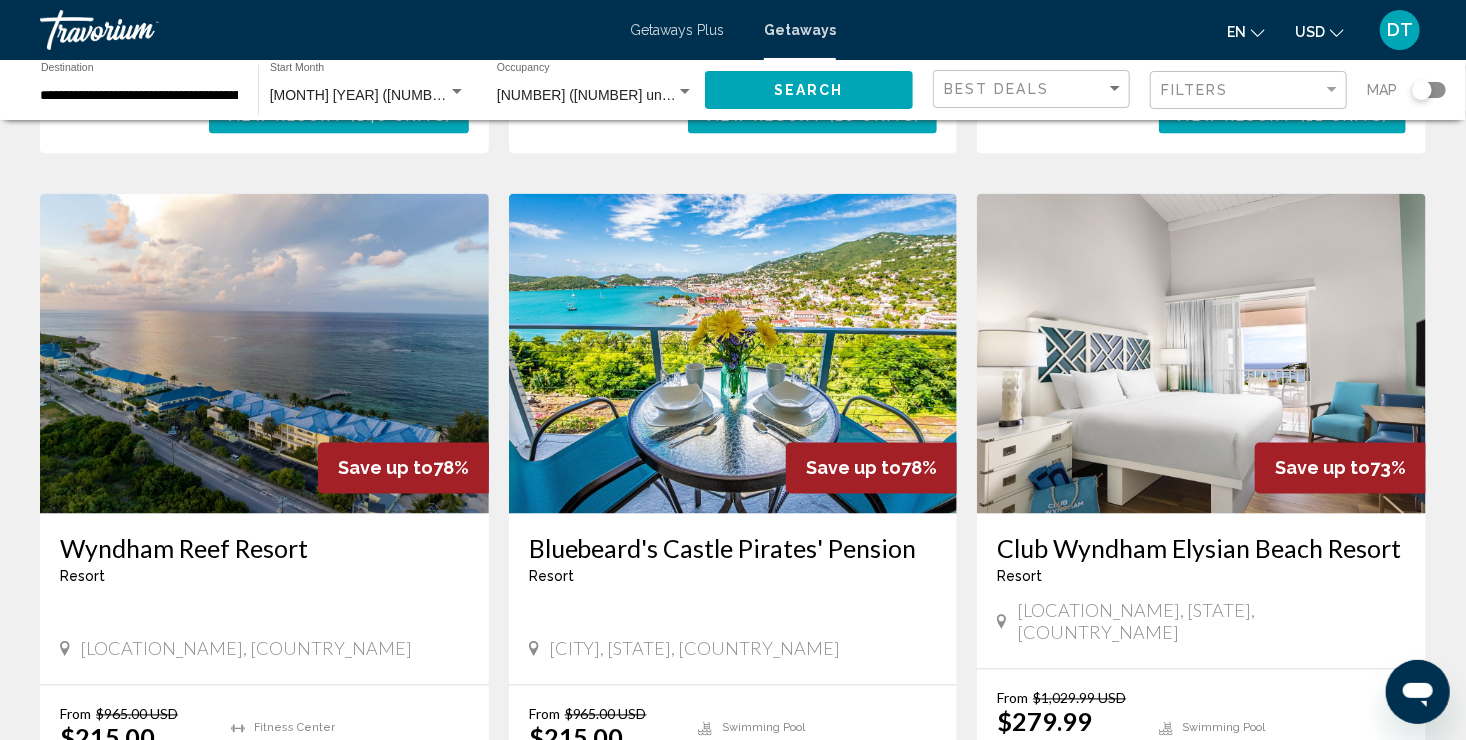scroll, scrollTop: 1492, scrollLeft: 0, axis: vertical 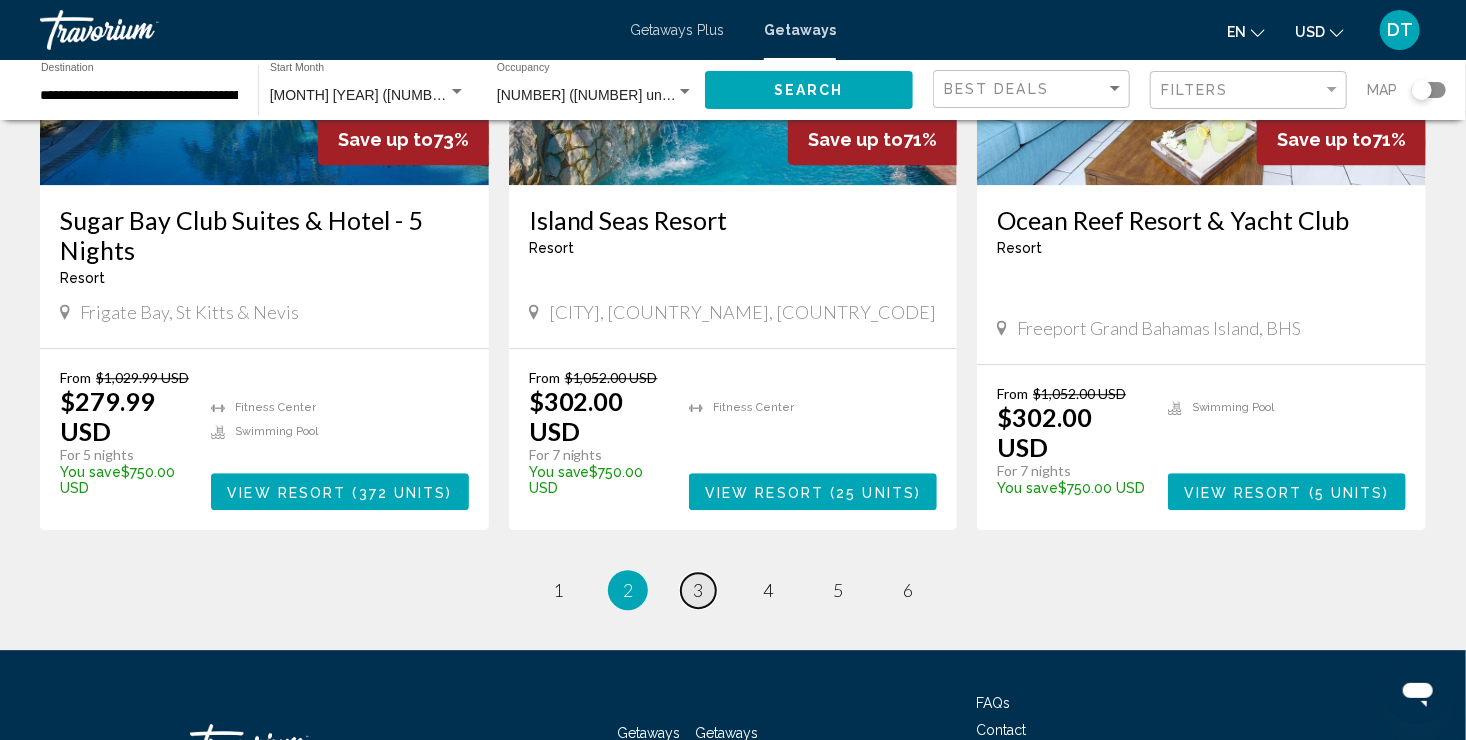 click on "page  3" at bounding box center [558, 590] 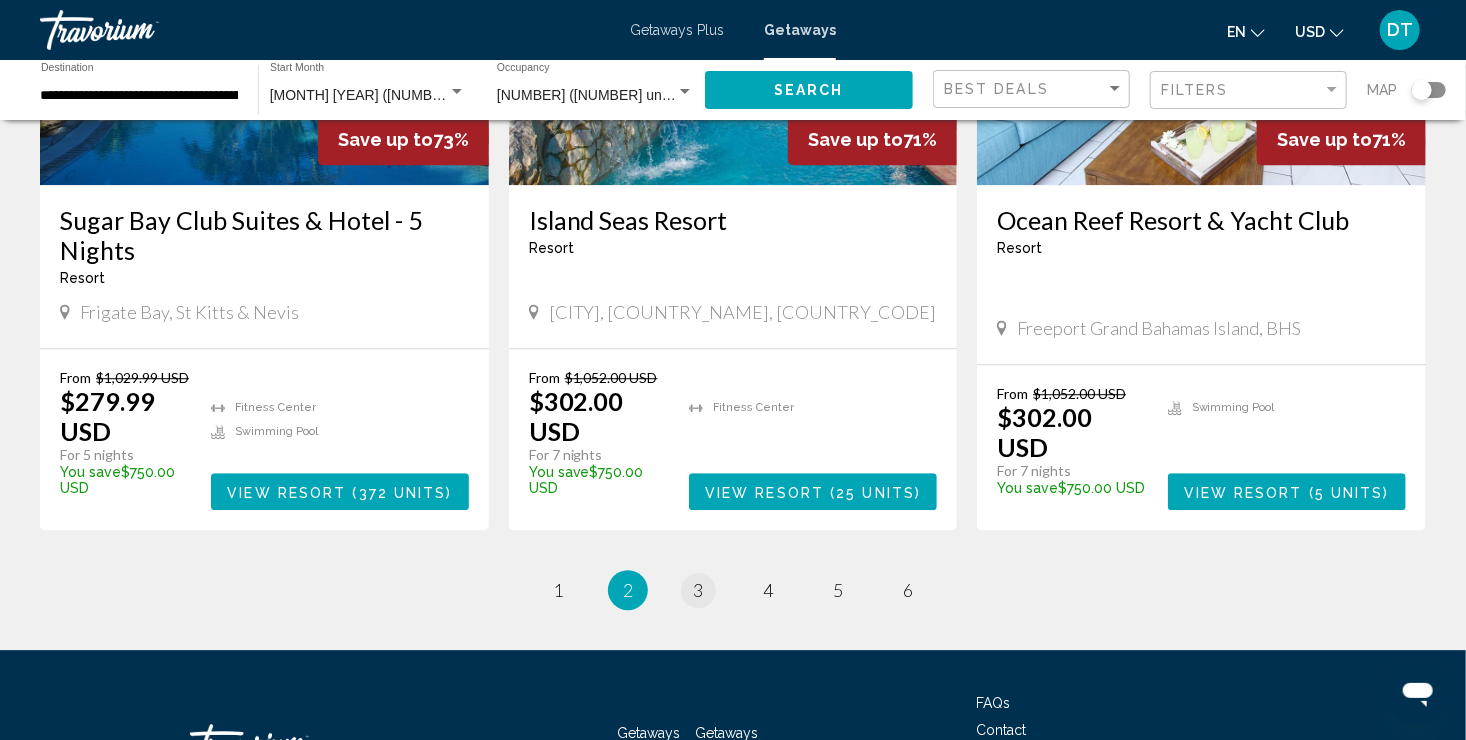 scroll, scrollTop: 0, scrollLeft: 0, axis: both 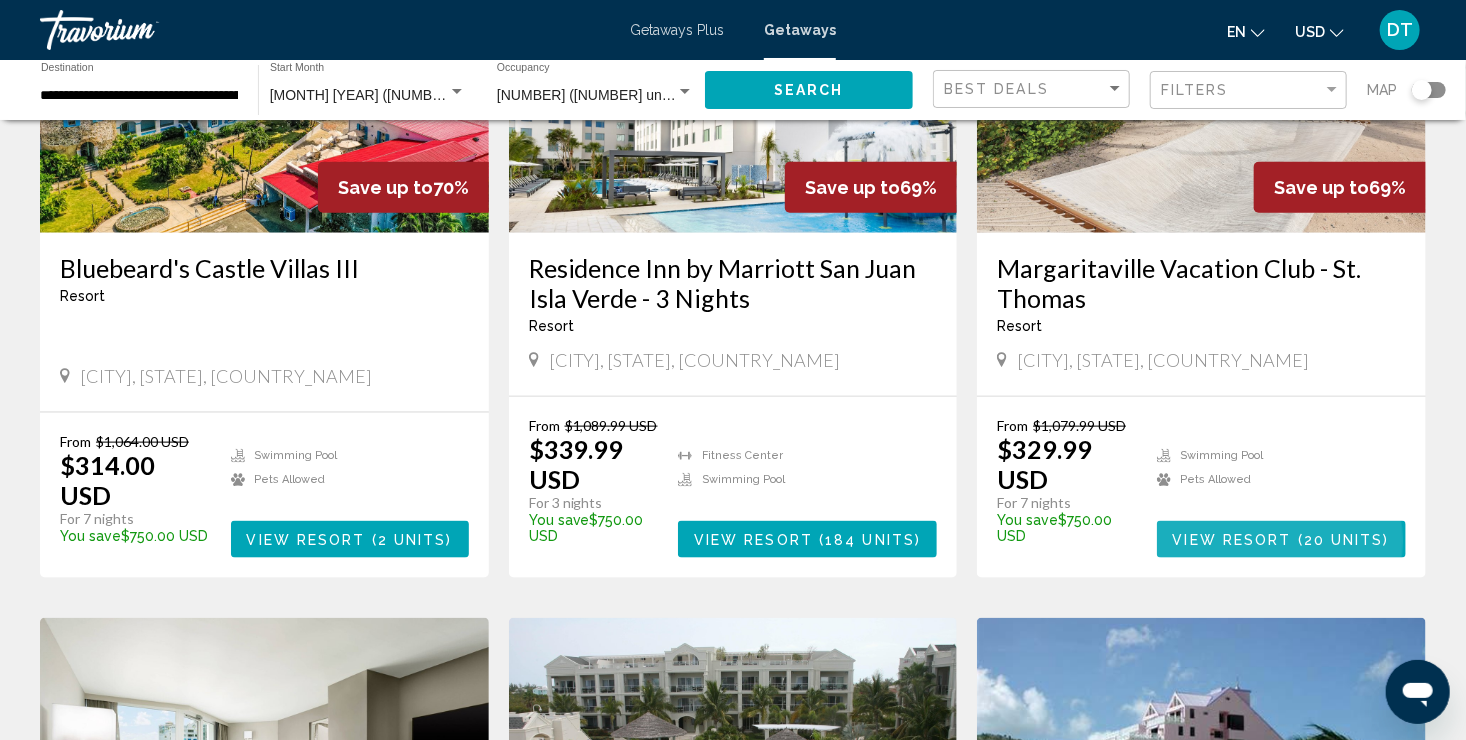 click on "View Resort" at bounding box center [1232, 540] 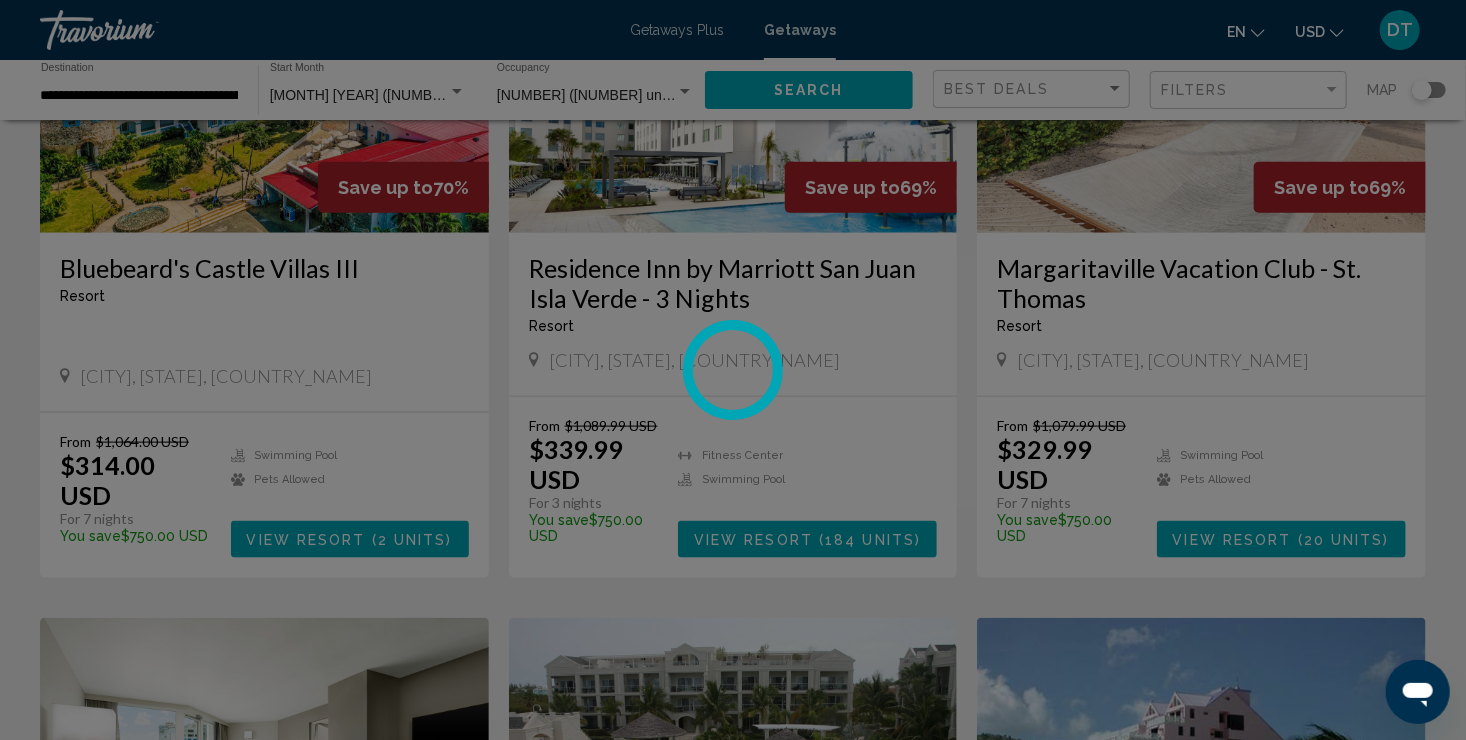 scroll, scrollTop: 0, scrollLeft: 0, axis: both 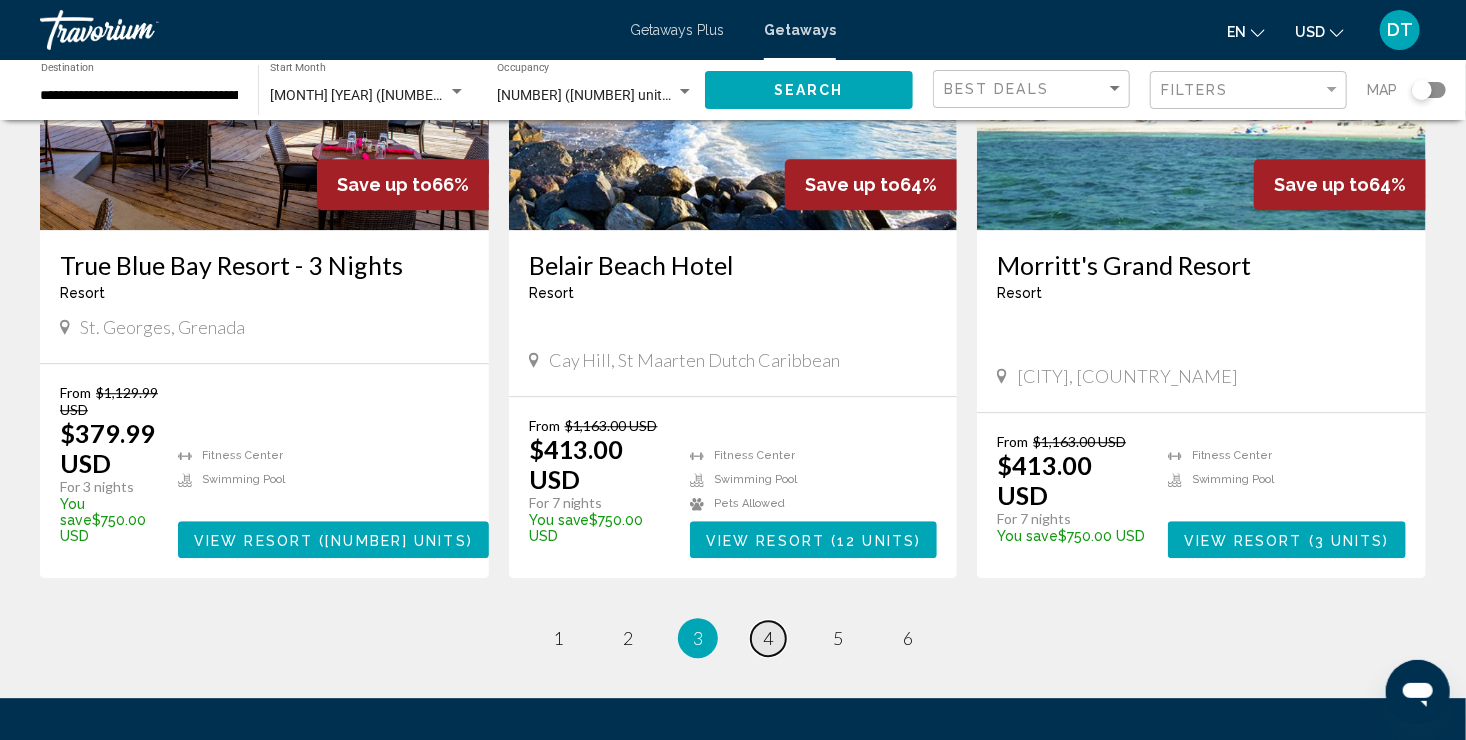 click on "4" at bounding box center (558, 638) 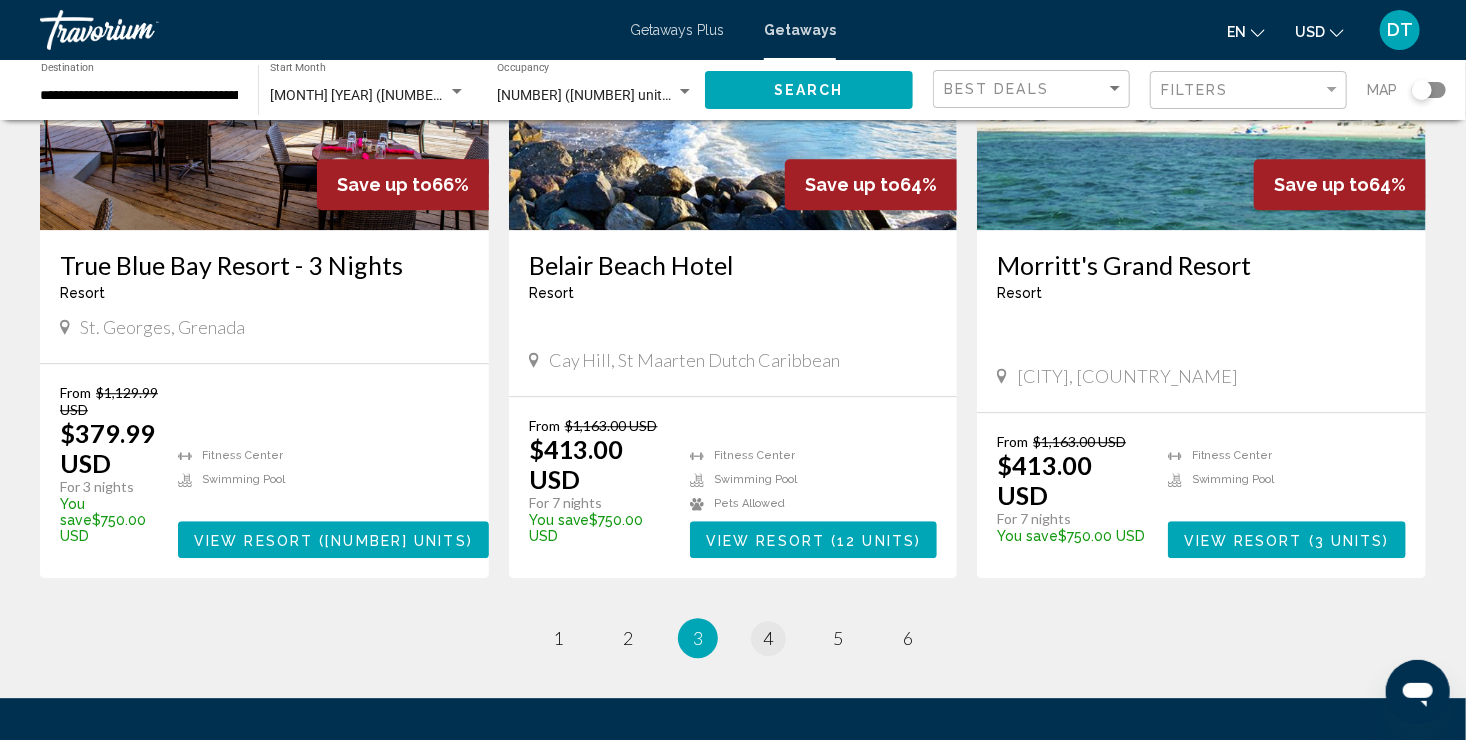 scroll, scrollTop: 0, scrollLeft: 0, axis: both 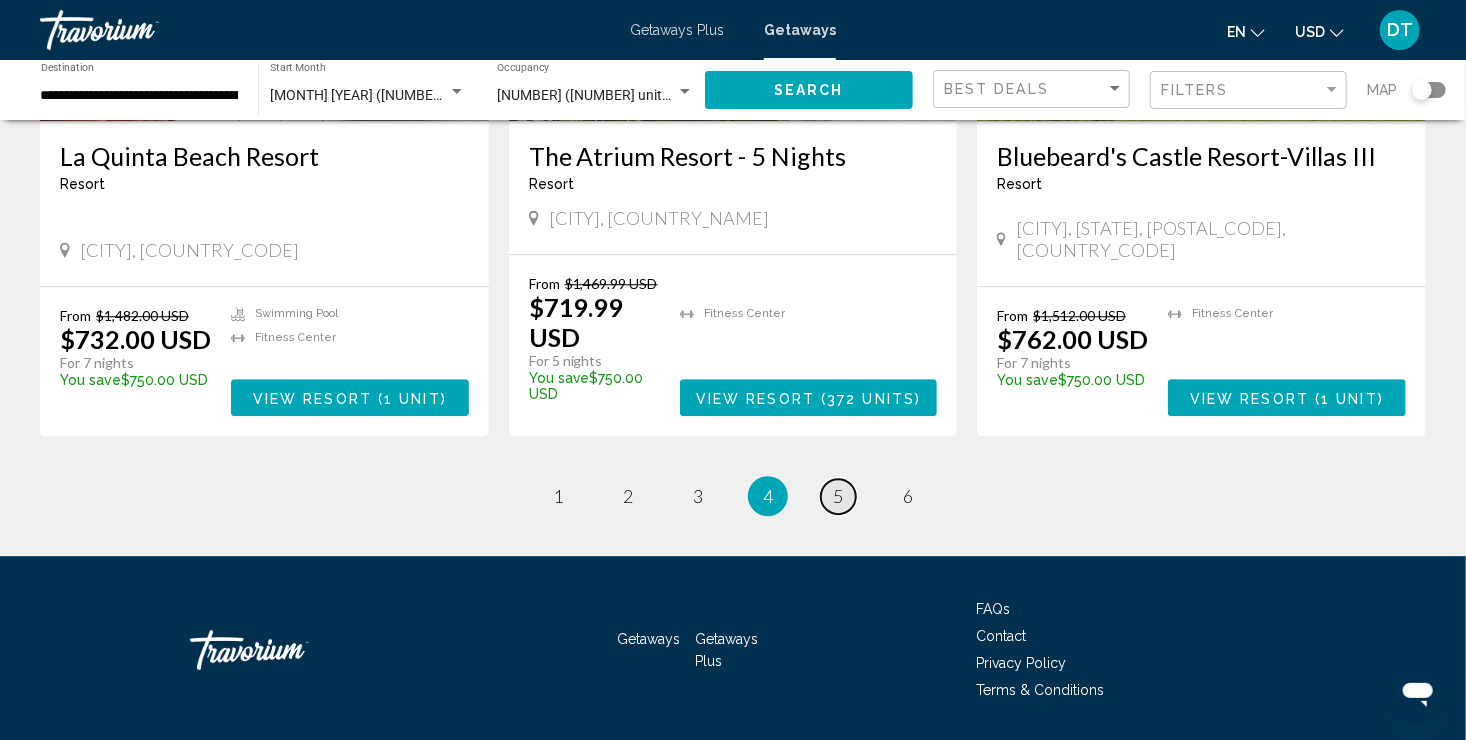 click on "5" at bounding box center [558, 496] 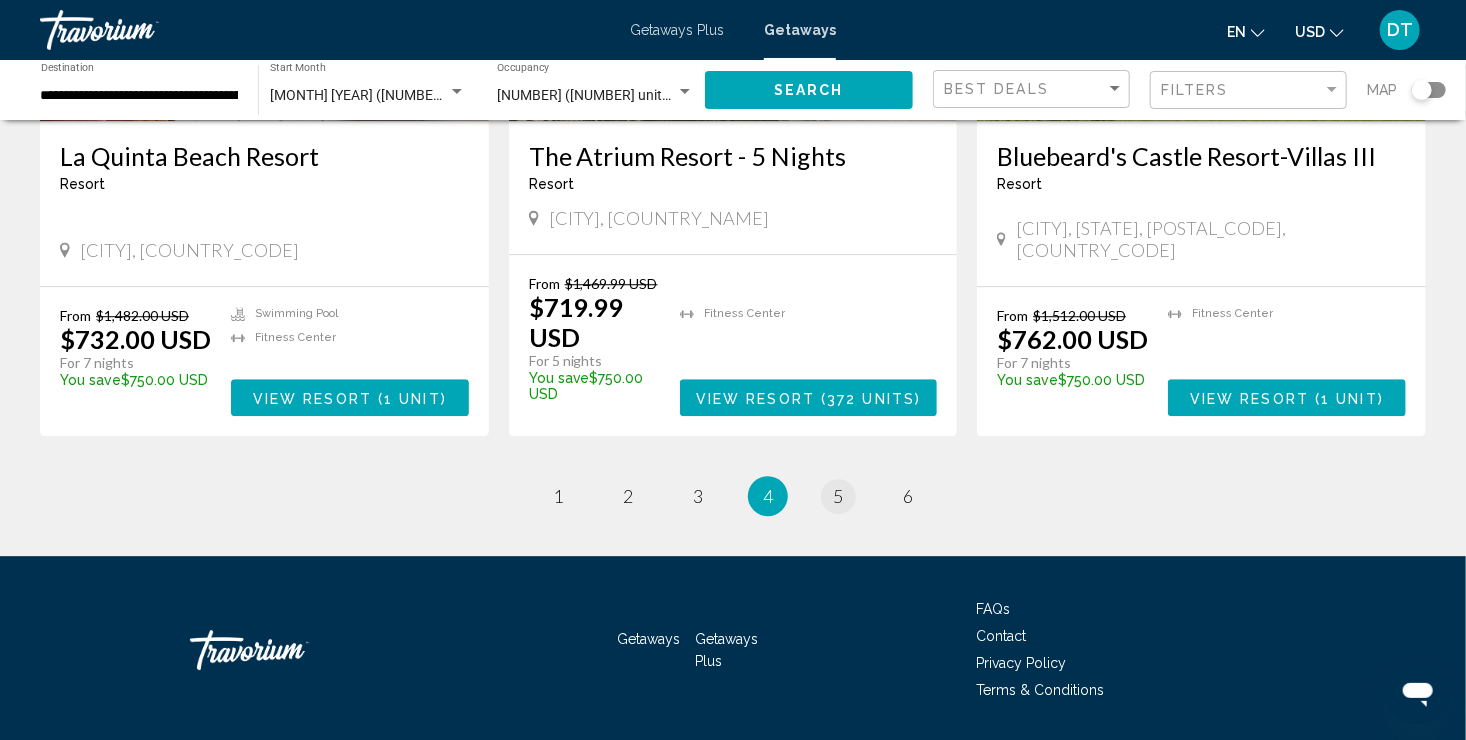 scroll, scrollTop: 0, scrollLeft: 0, axis: both 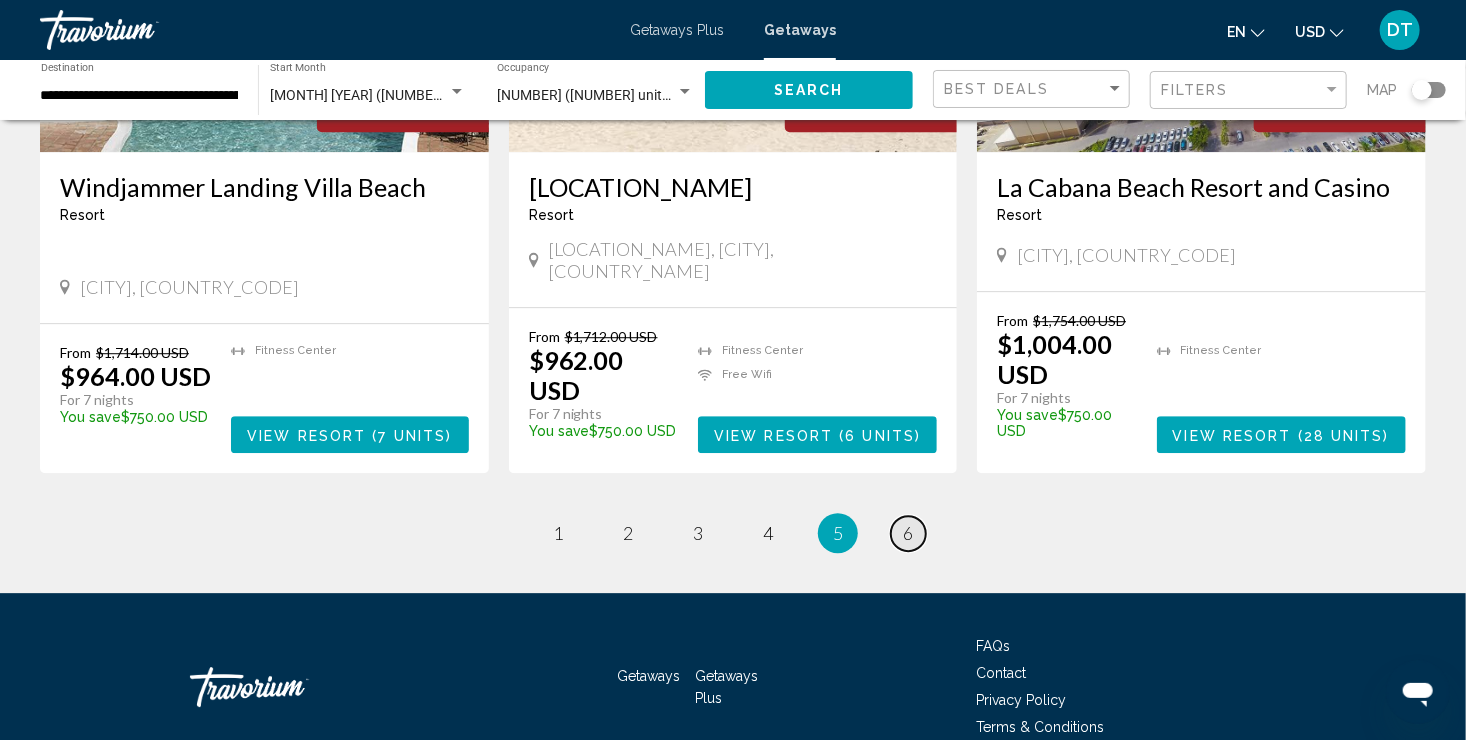 click on "6" at bounding box center (558, 533) 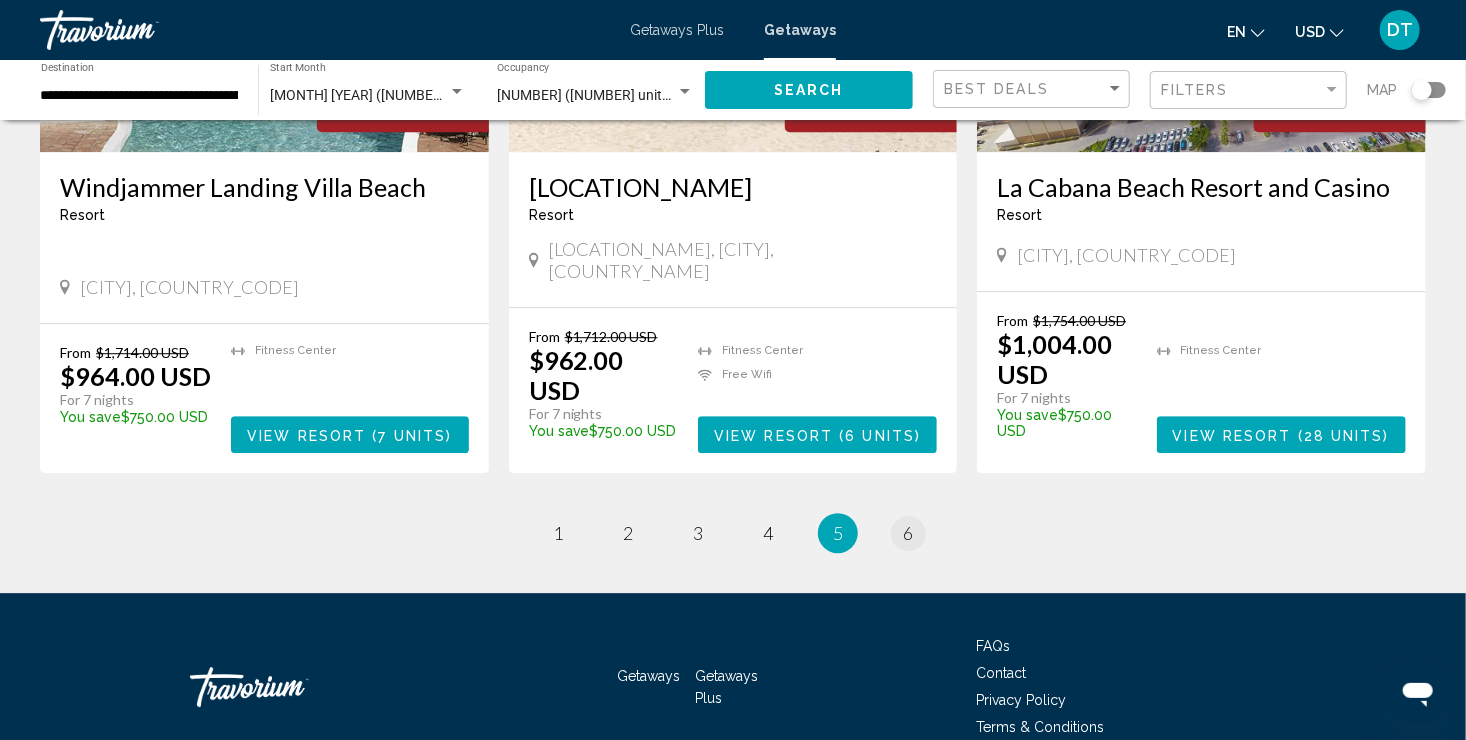 scroll, scrollTop: 0, scrollLeft: 0, axis: both 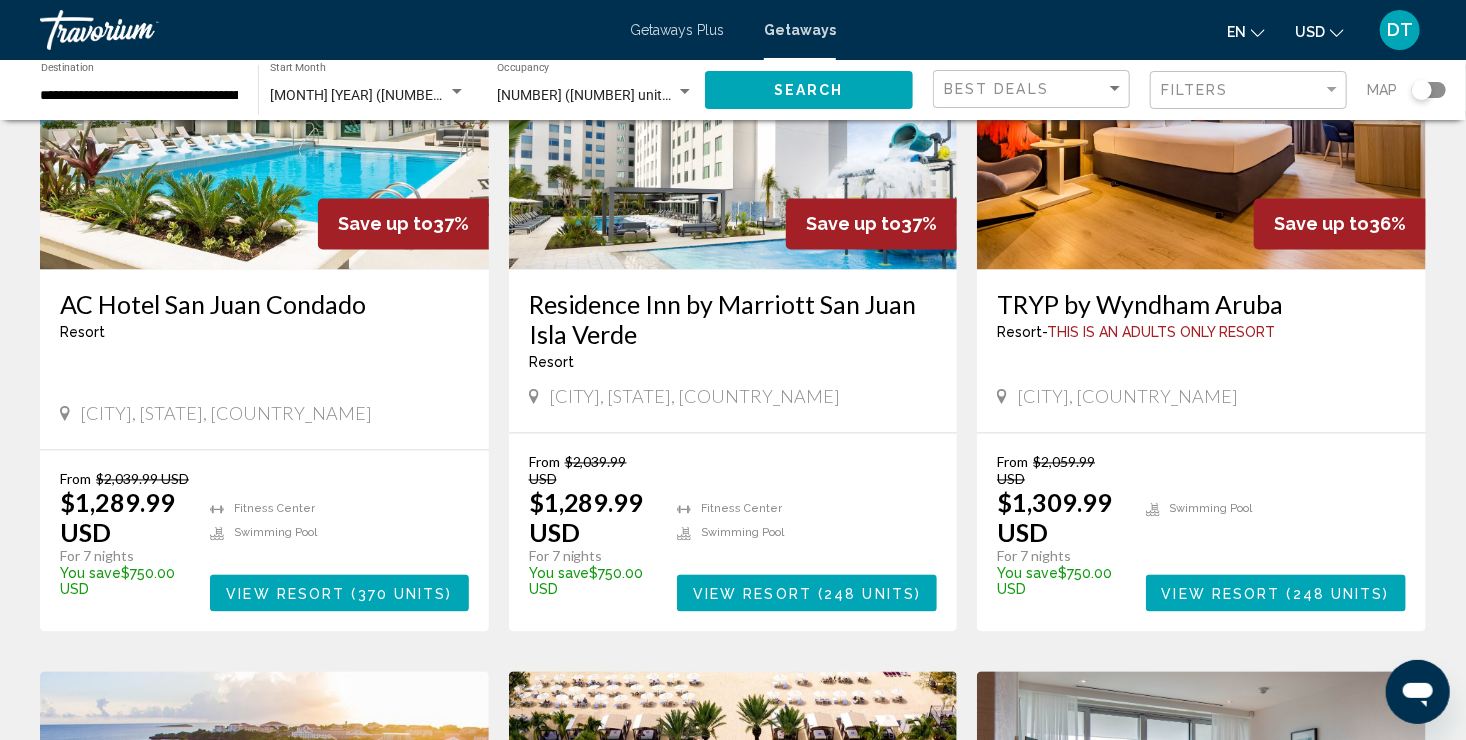 click at bounding box center [1201, 110] 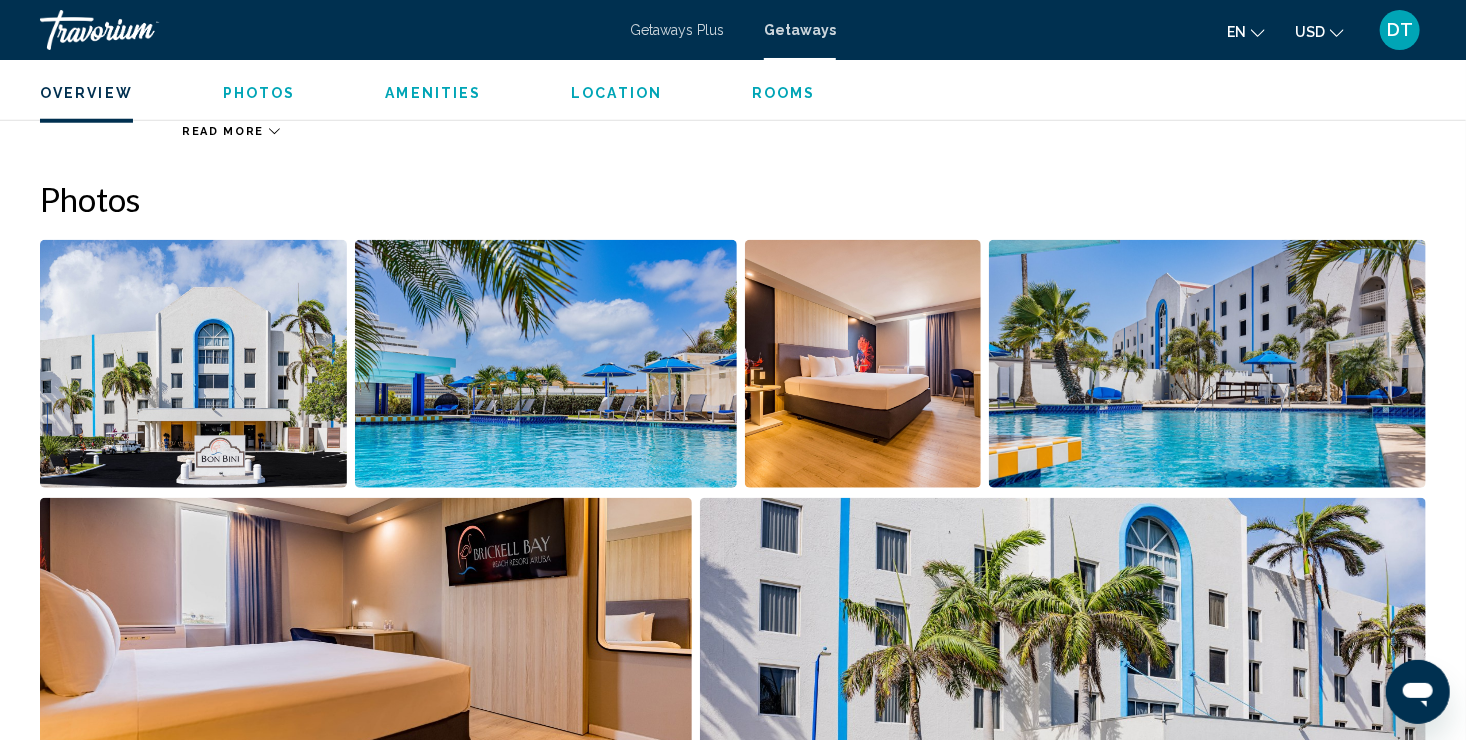 scroll, scrollTop: 892, scrollLeft: 0, axis: vertical 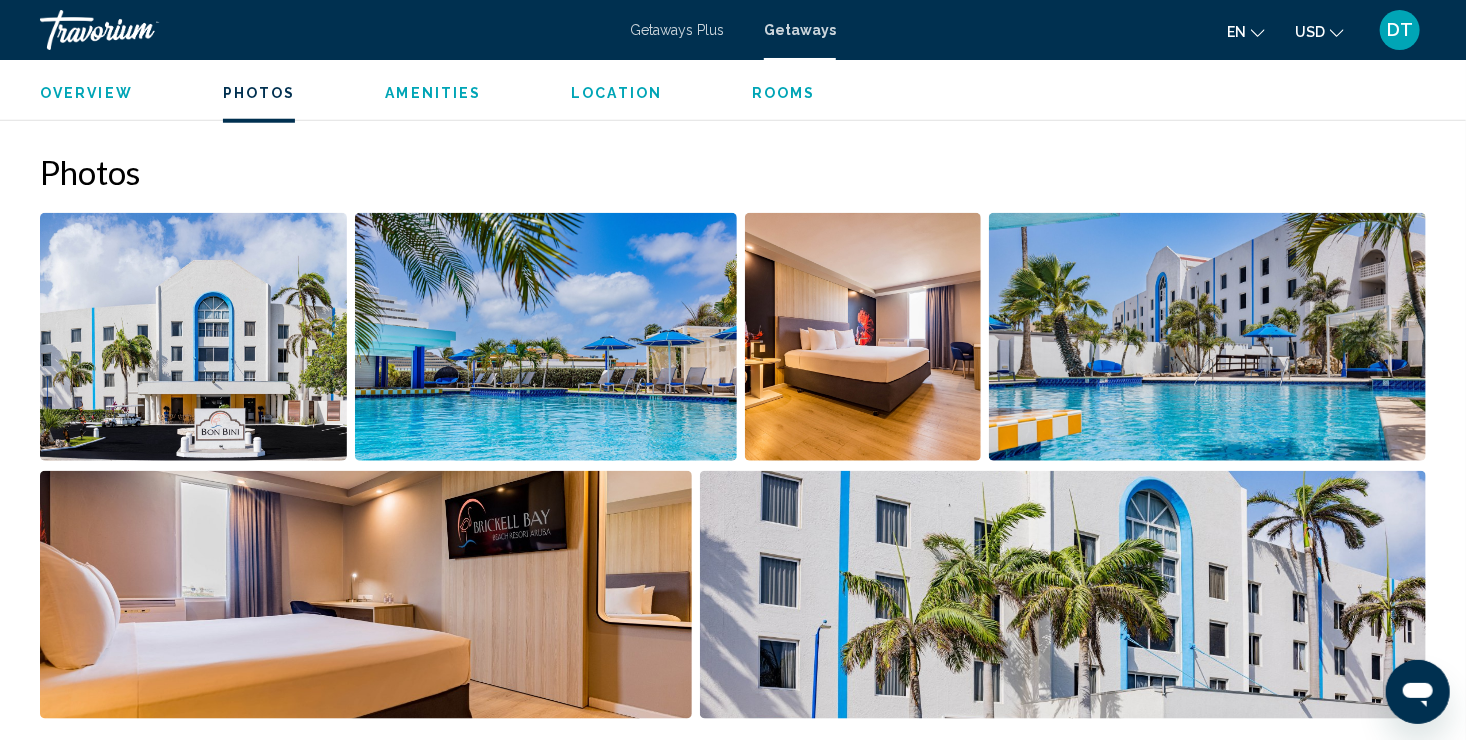 click at bounding box center [193, 337] 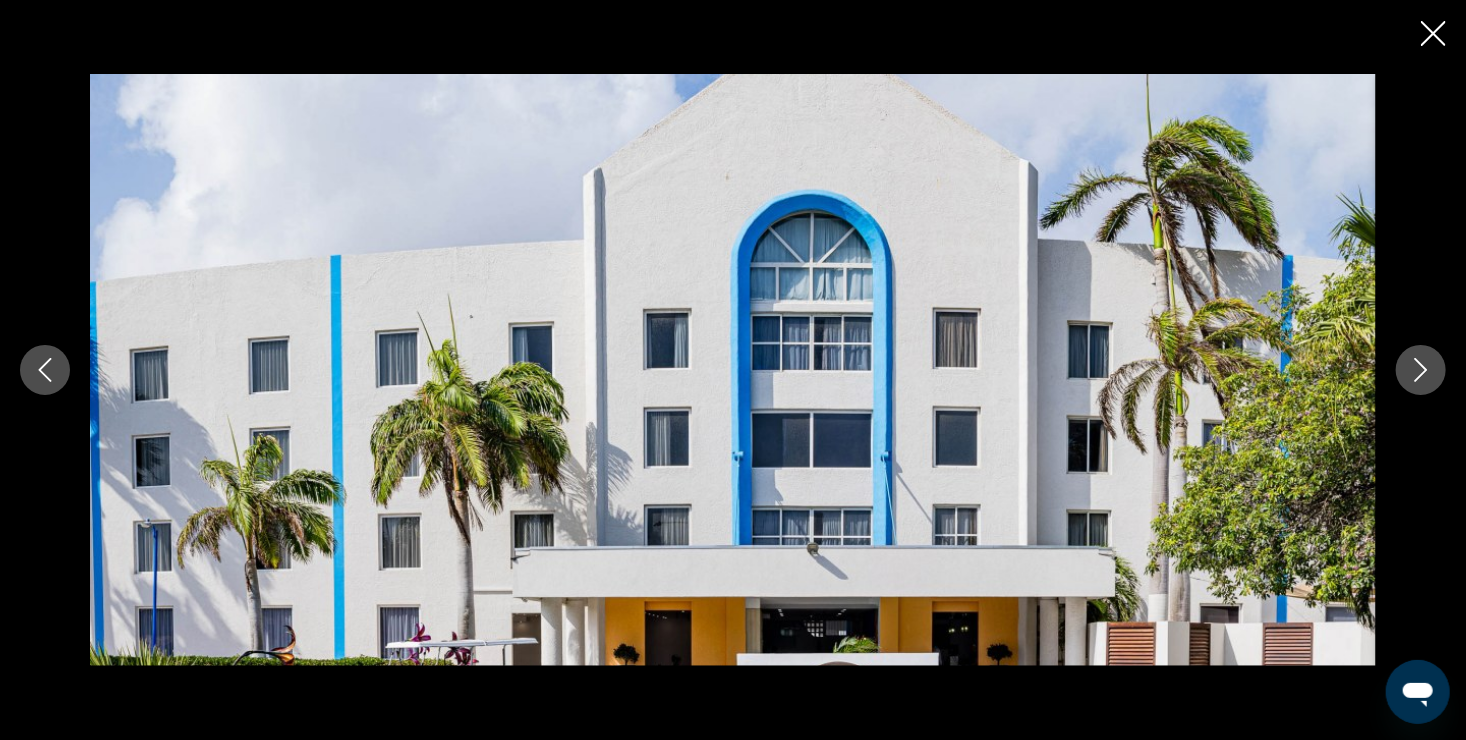 click at bounding box center [1421, 370] 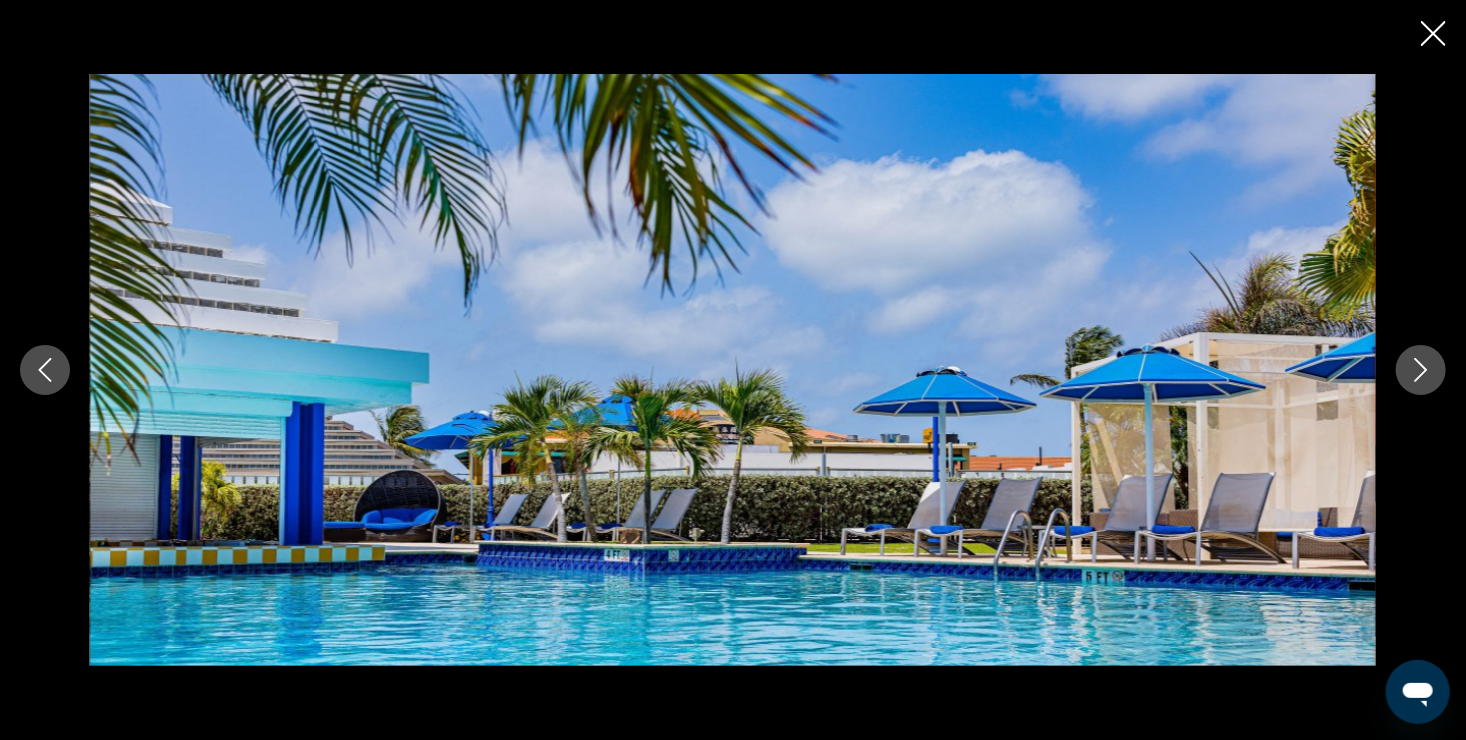 click at bounding box center [1421, 370] 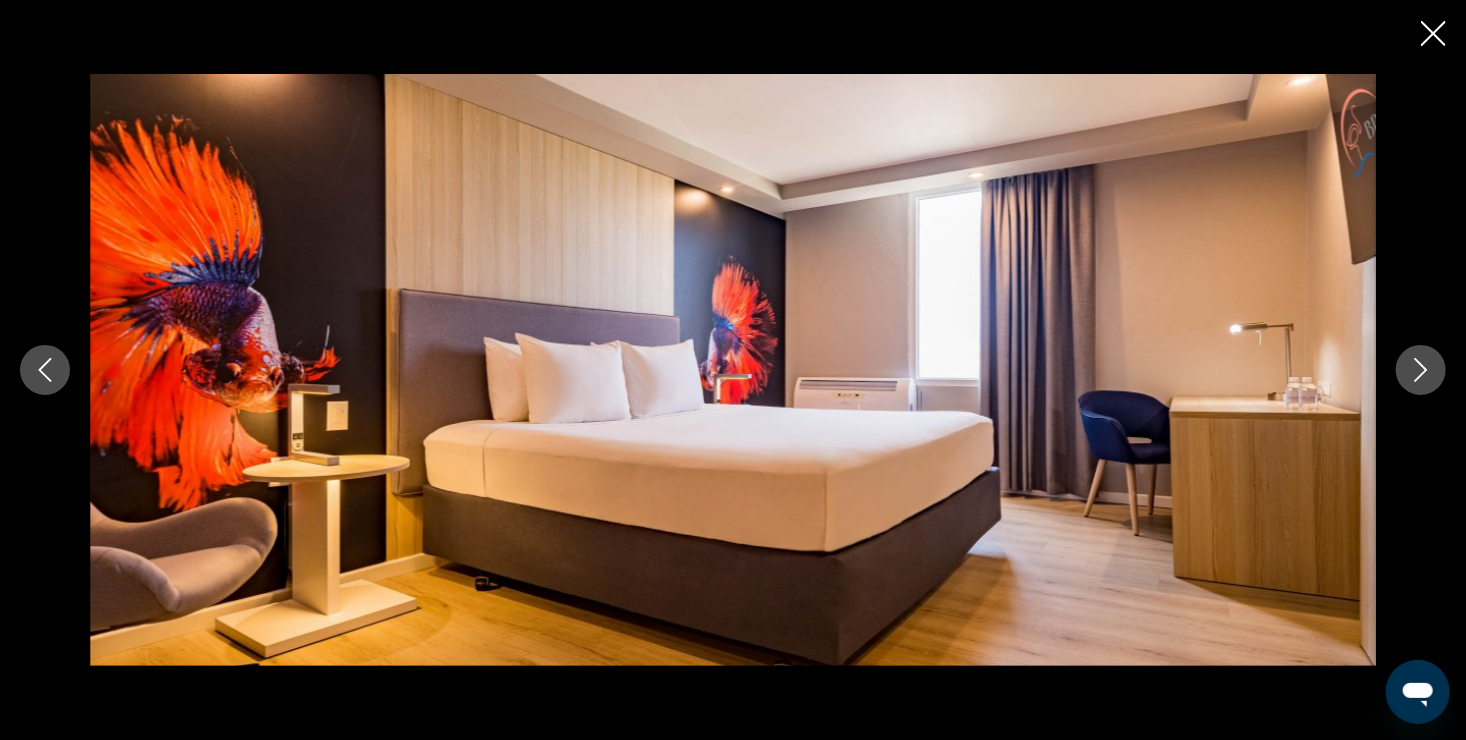 click at bounding box center [1421, 370] 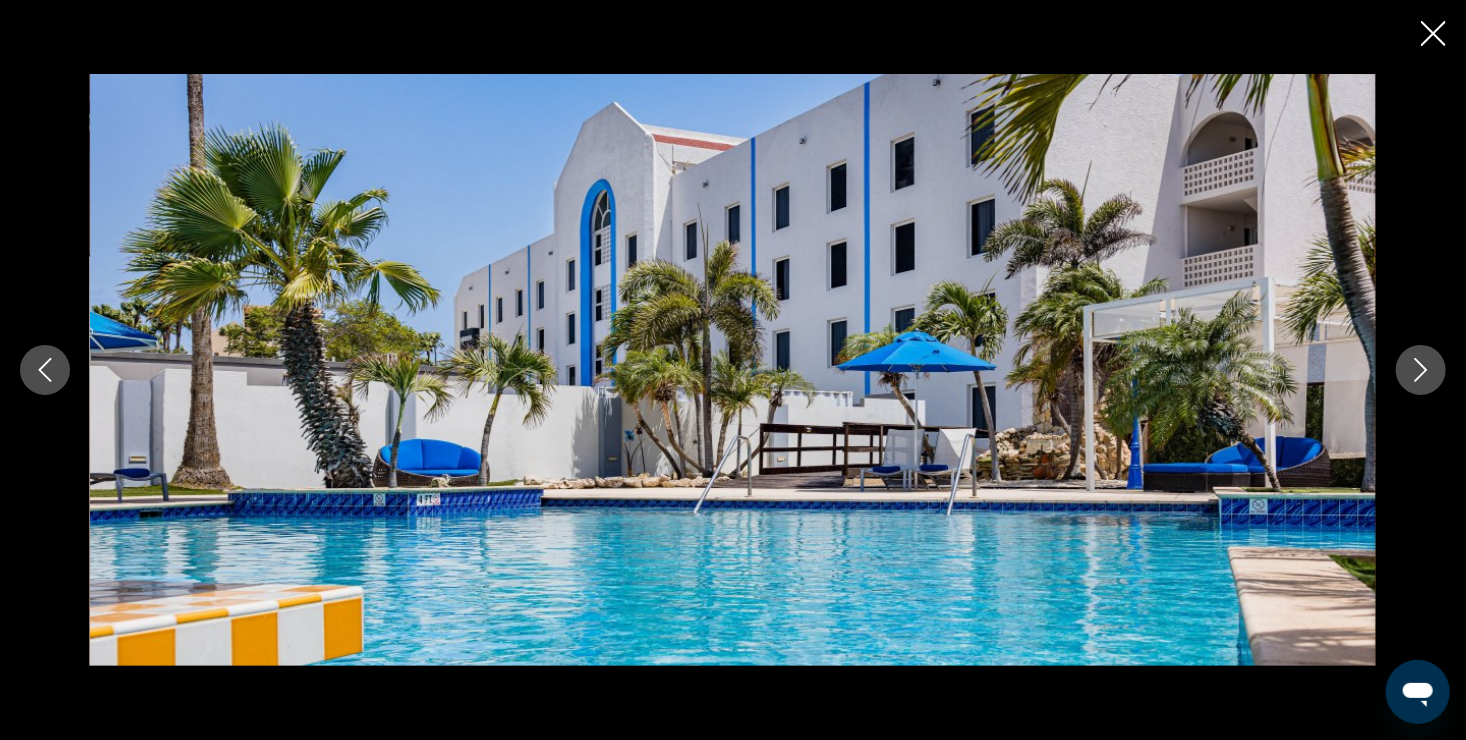 click at bounding box center [1421, 370] 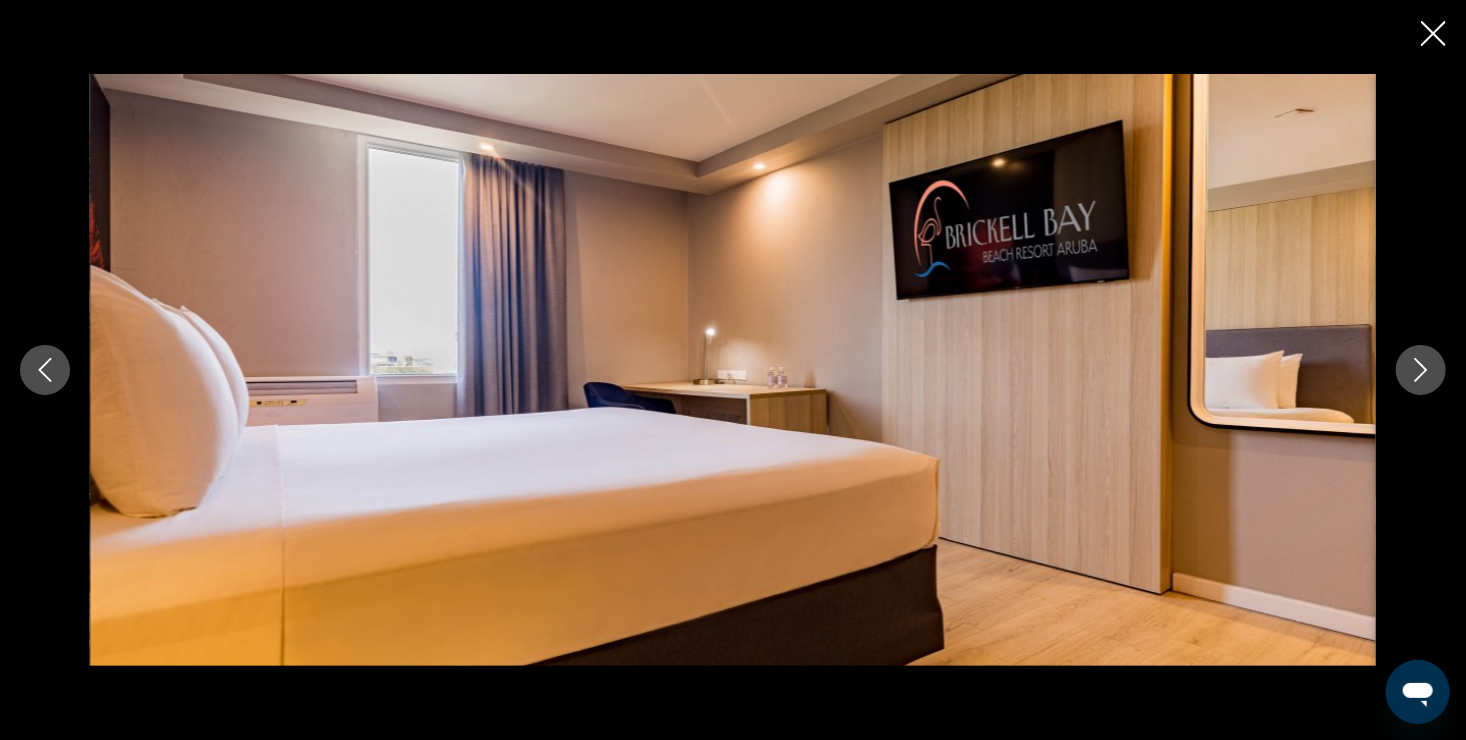 click at bounding box center (1421, 370) 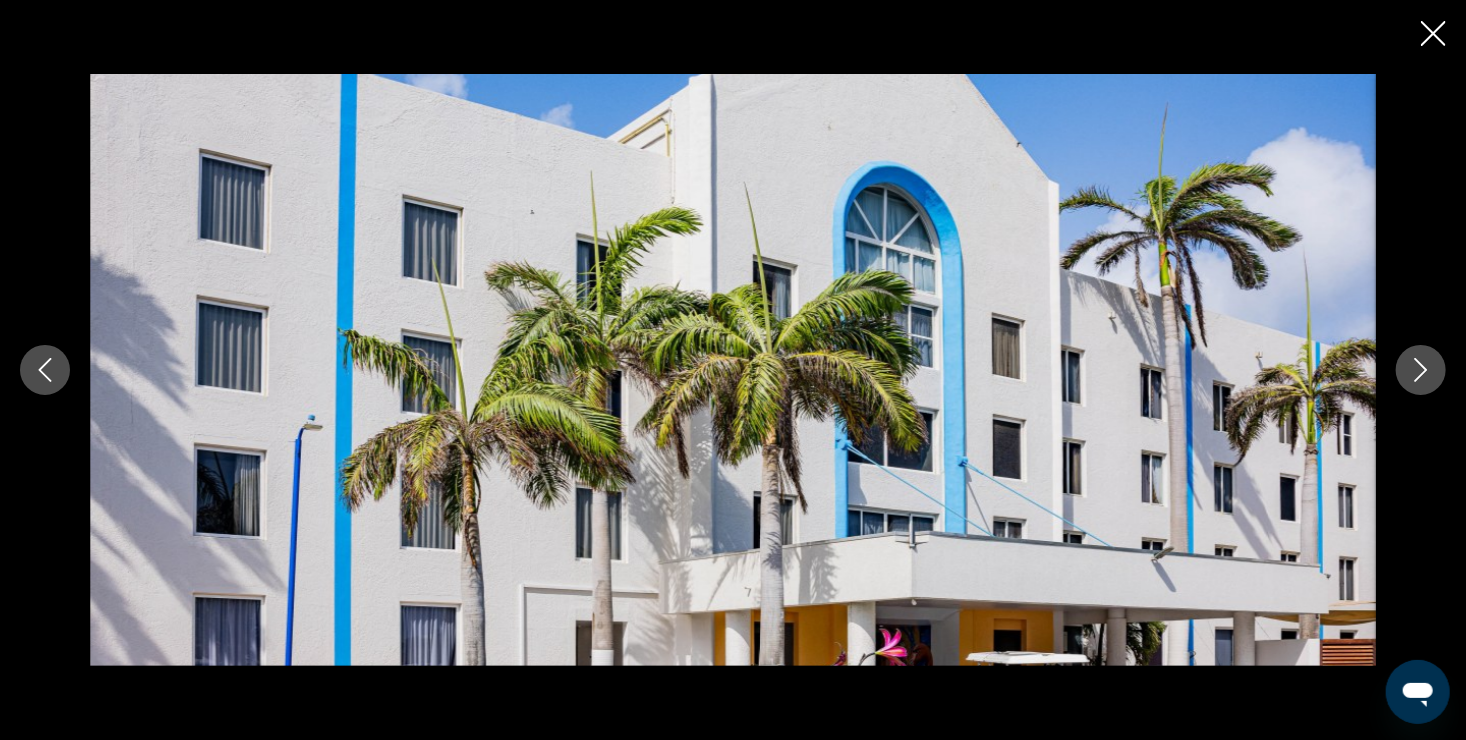 click at bounding box center [1421, 370] 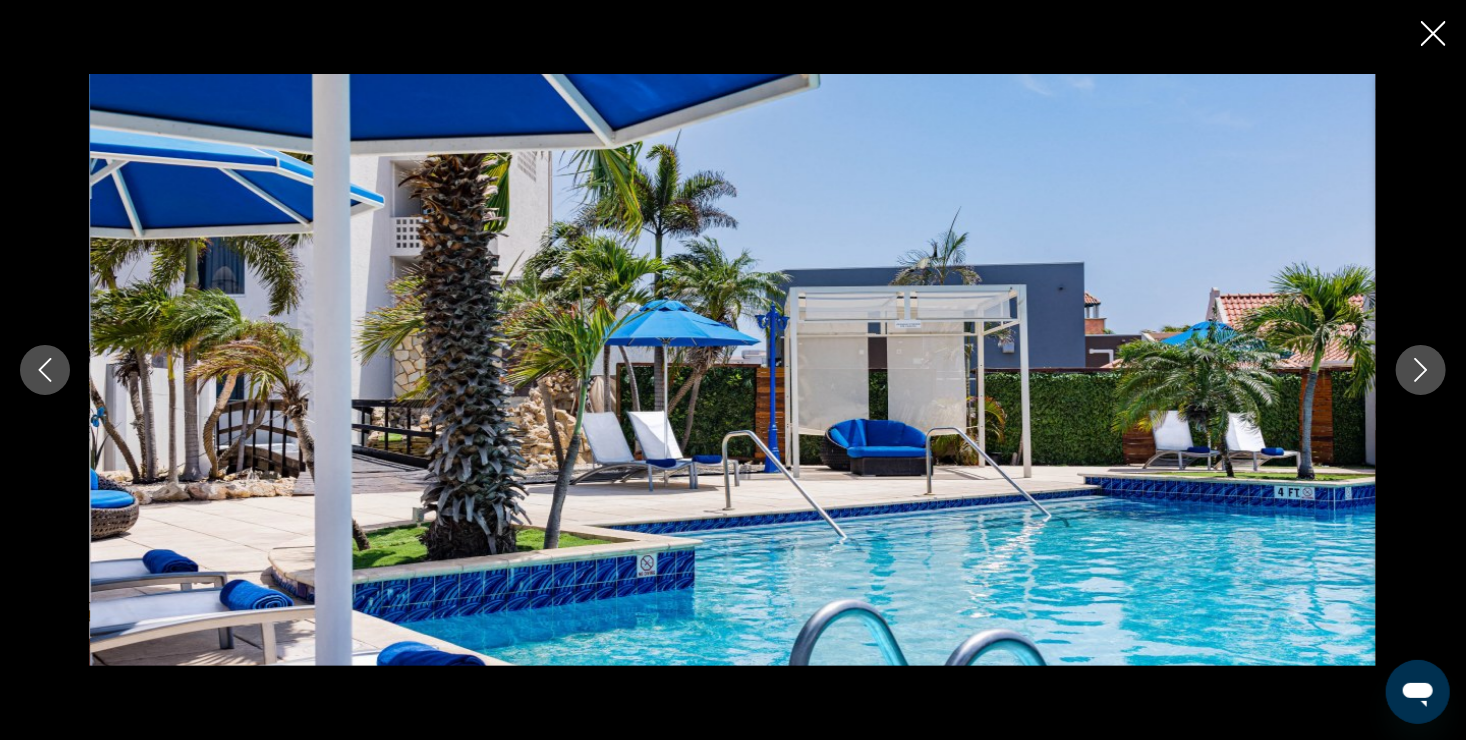 click at bounding box center (1421, 370) 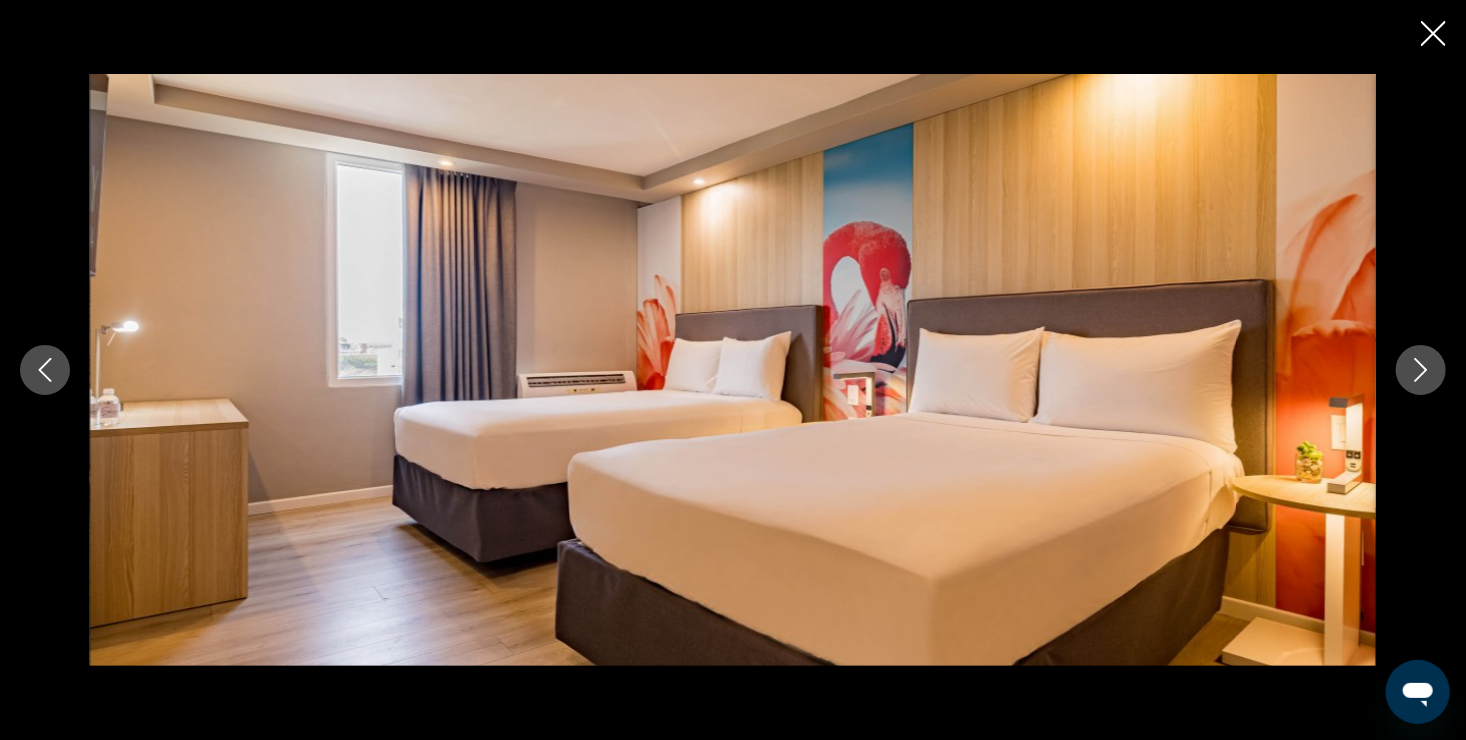 click at bounding box center (1421, 370) 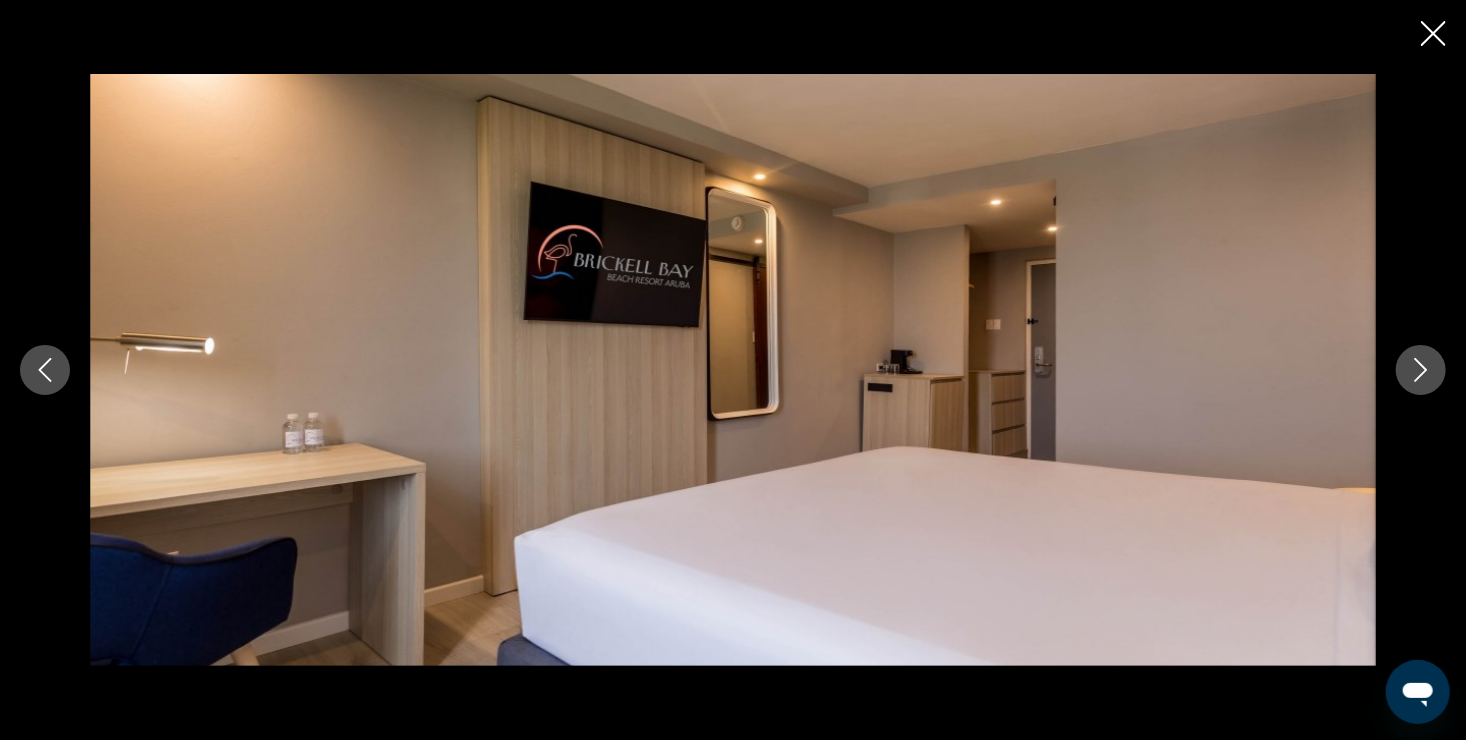 click at bounding box center (1421, 370) 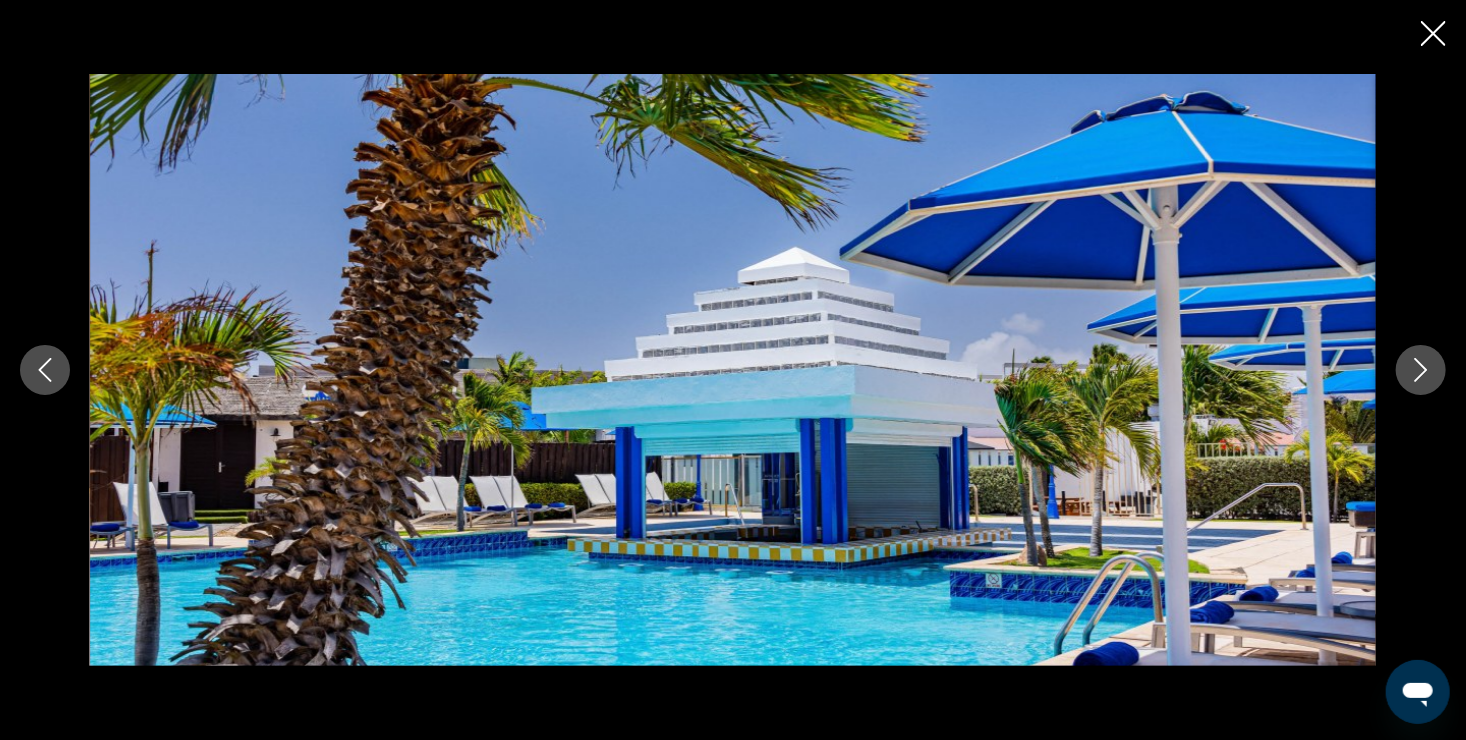 click at bounding box center [1421, 370] 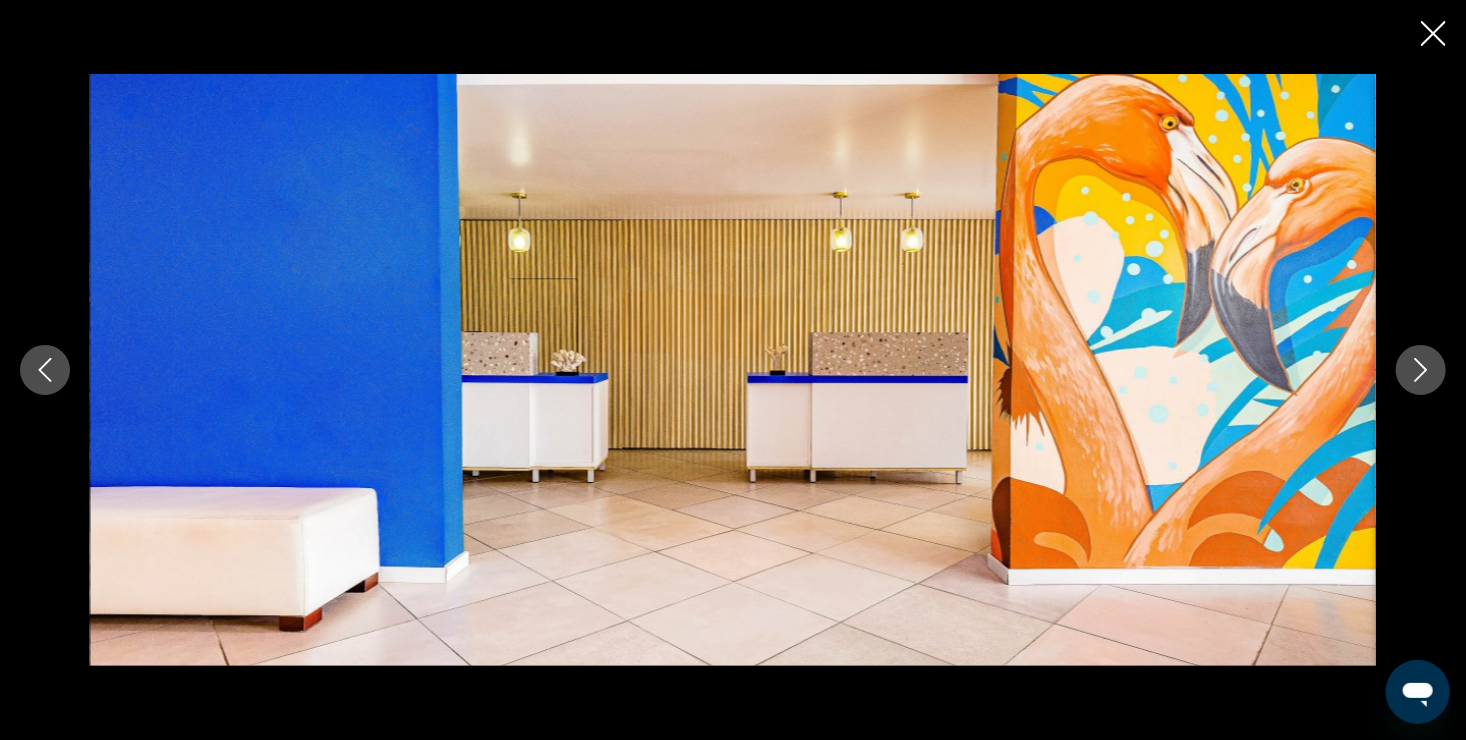 click at bounding box center [1421, 370] 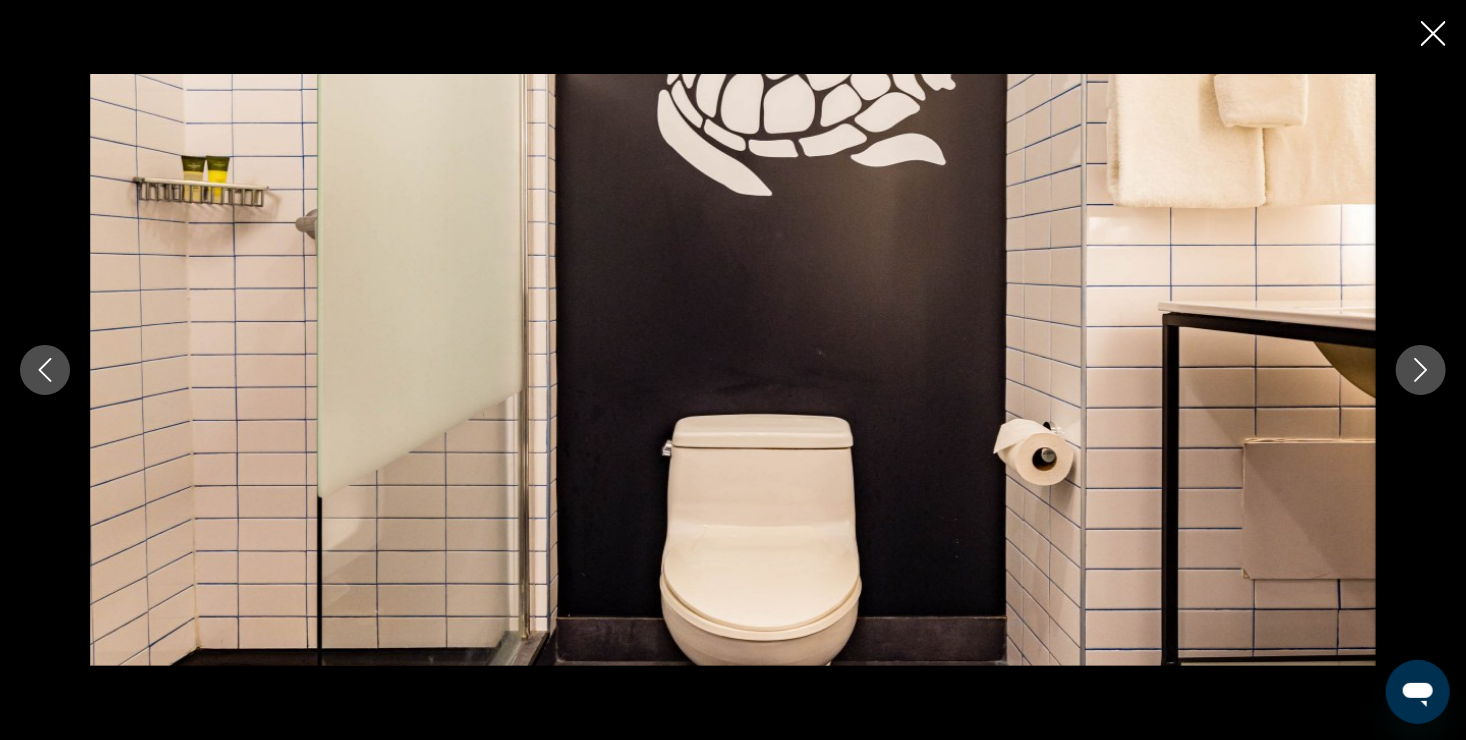 click at bounding box center (1421, 370) 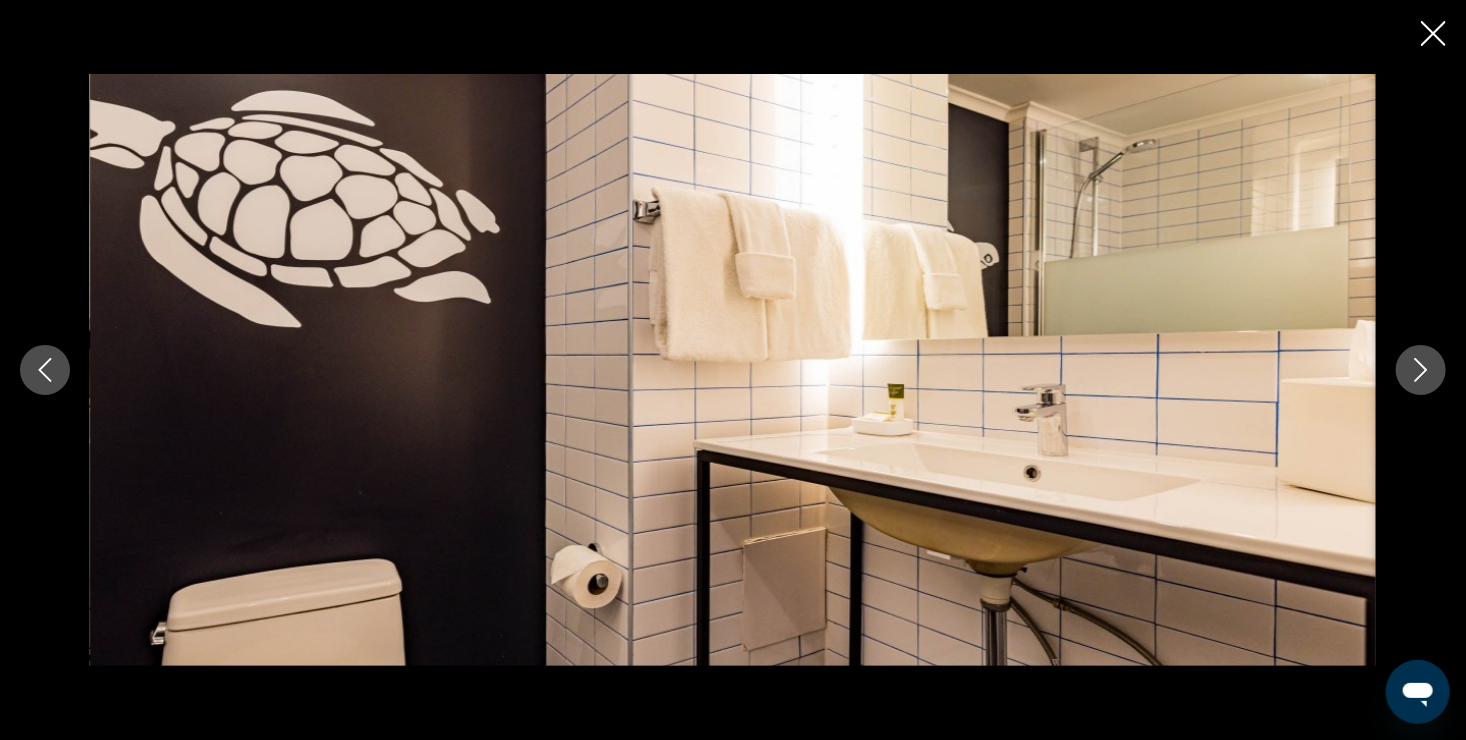 click at bounding box center [1421, 370] 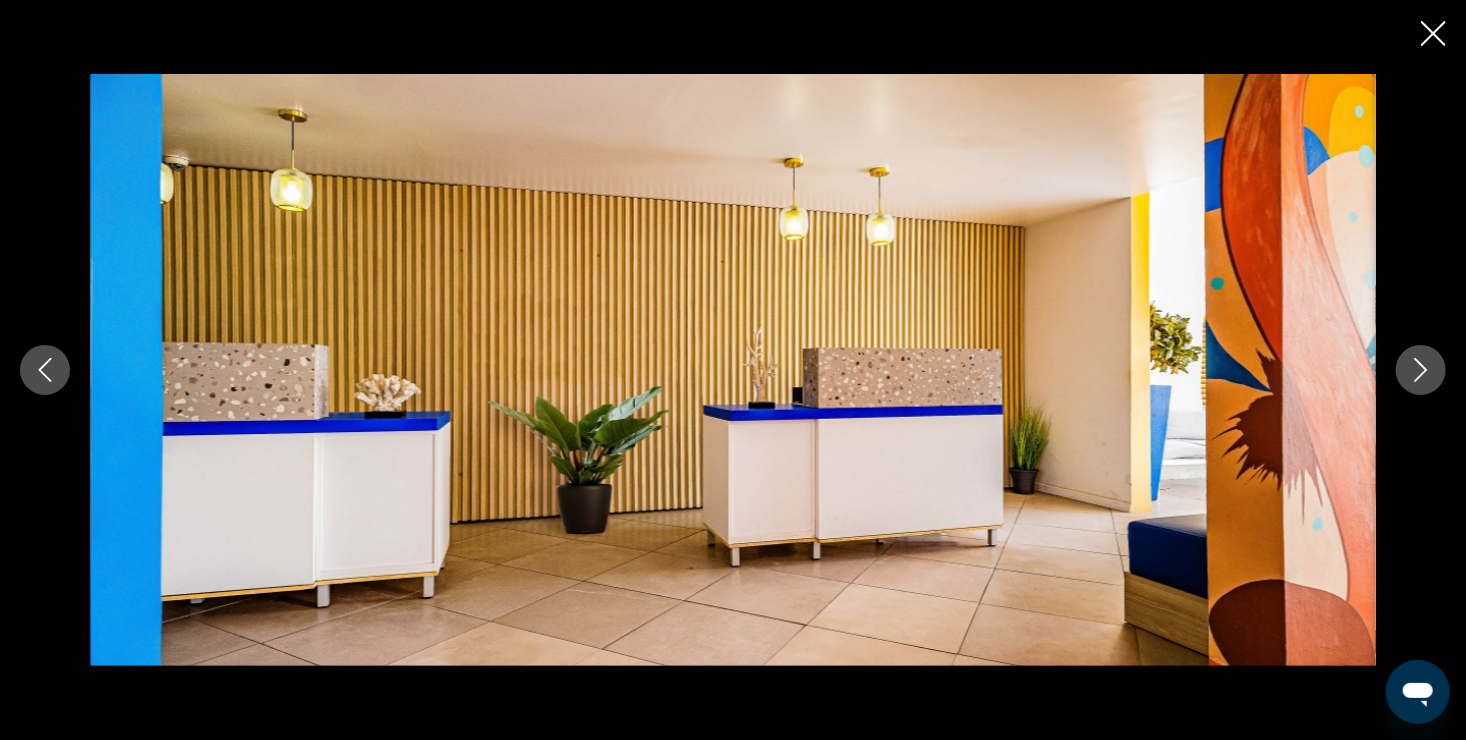 click at bounding box center (1421, 370) 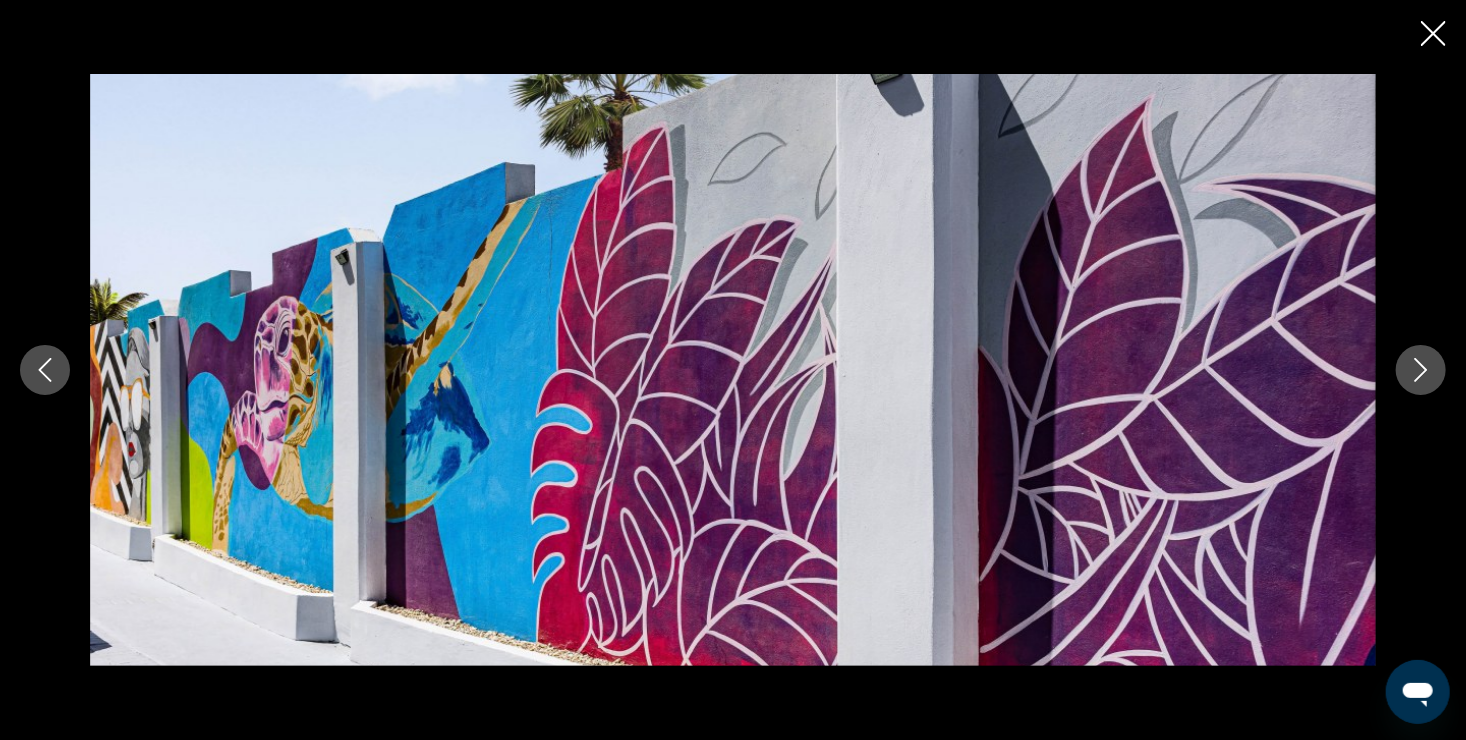 click at bounding box center [1421, 370] 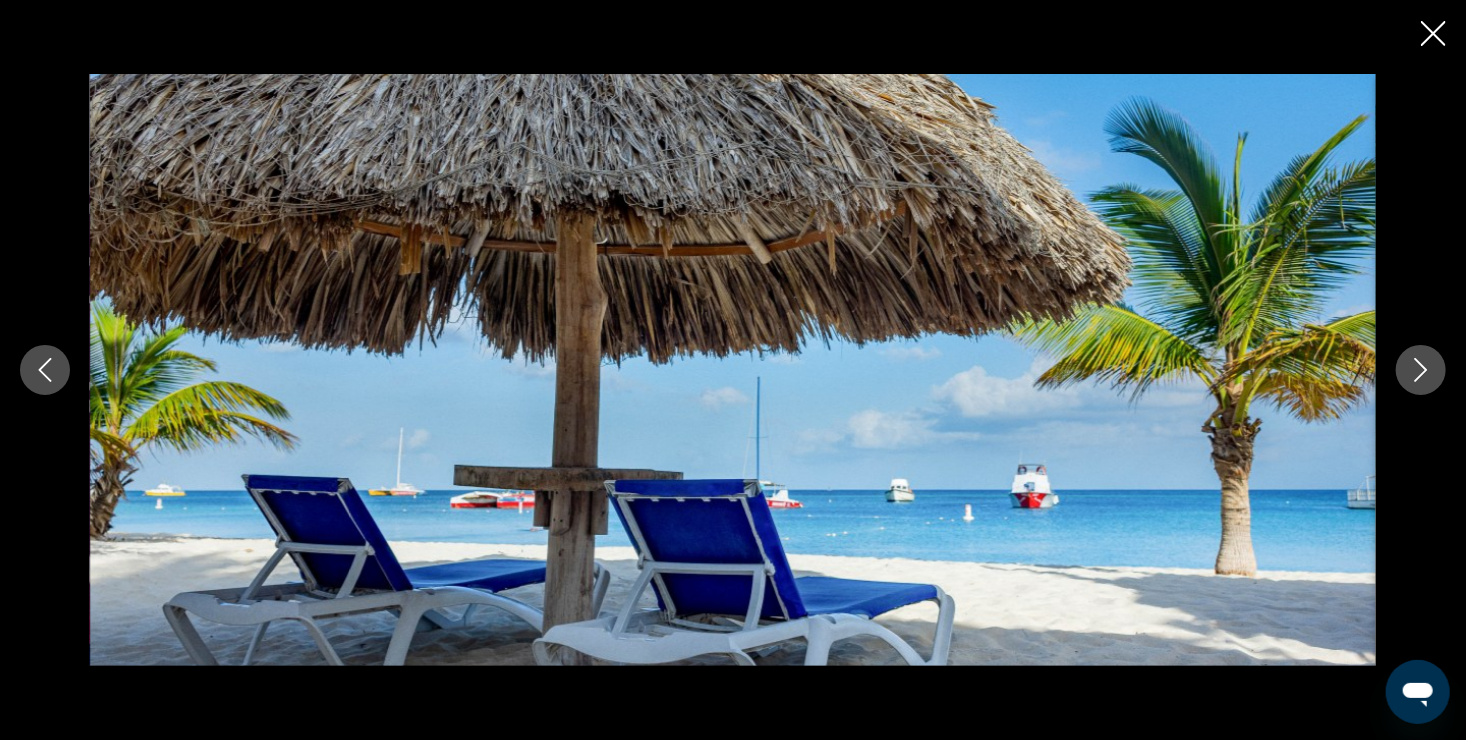 click at bounding box center (1421, 370) 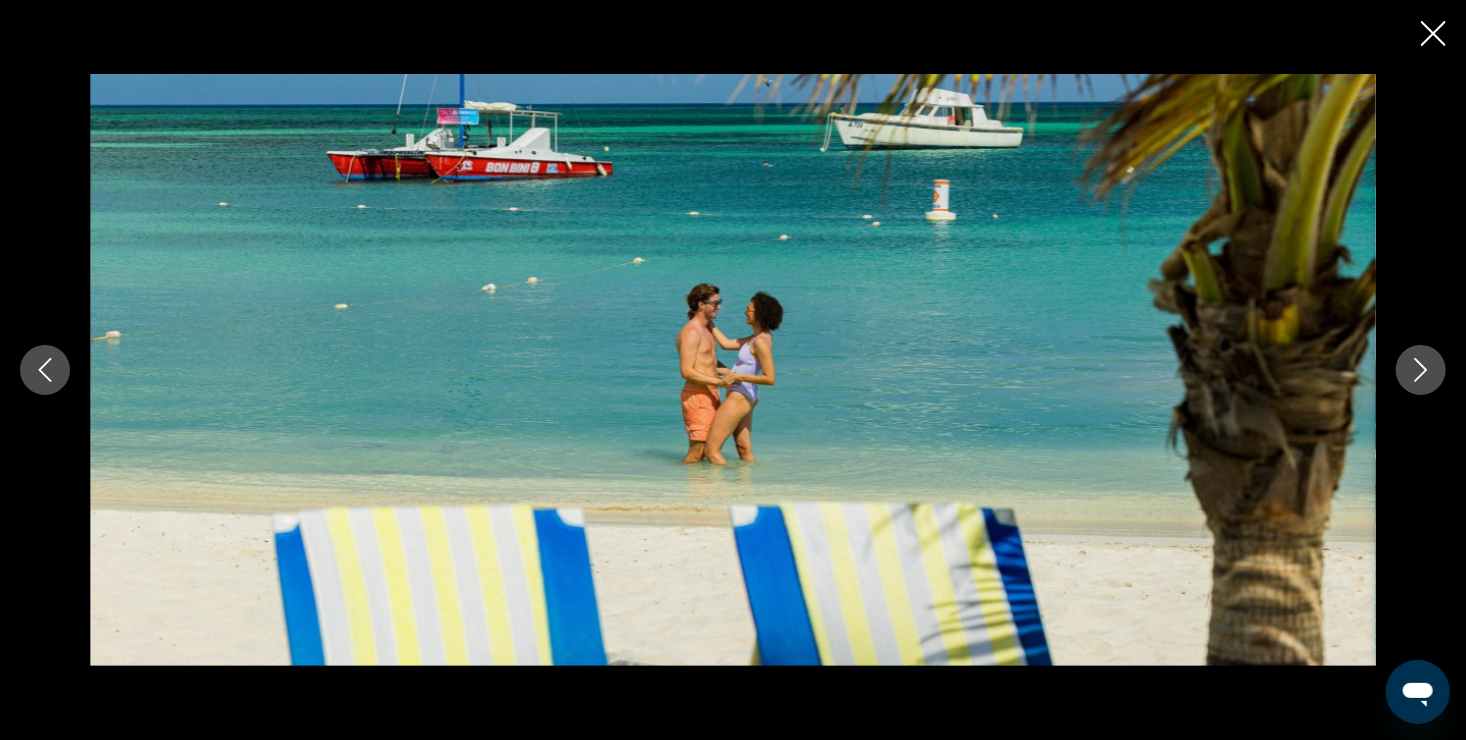 click at bounding box center [1421, 370] 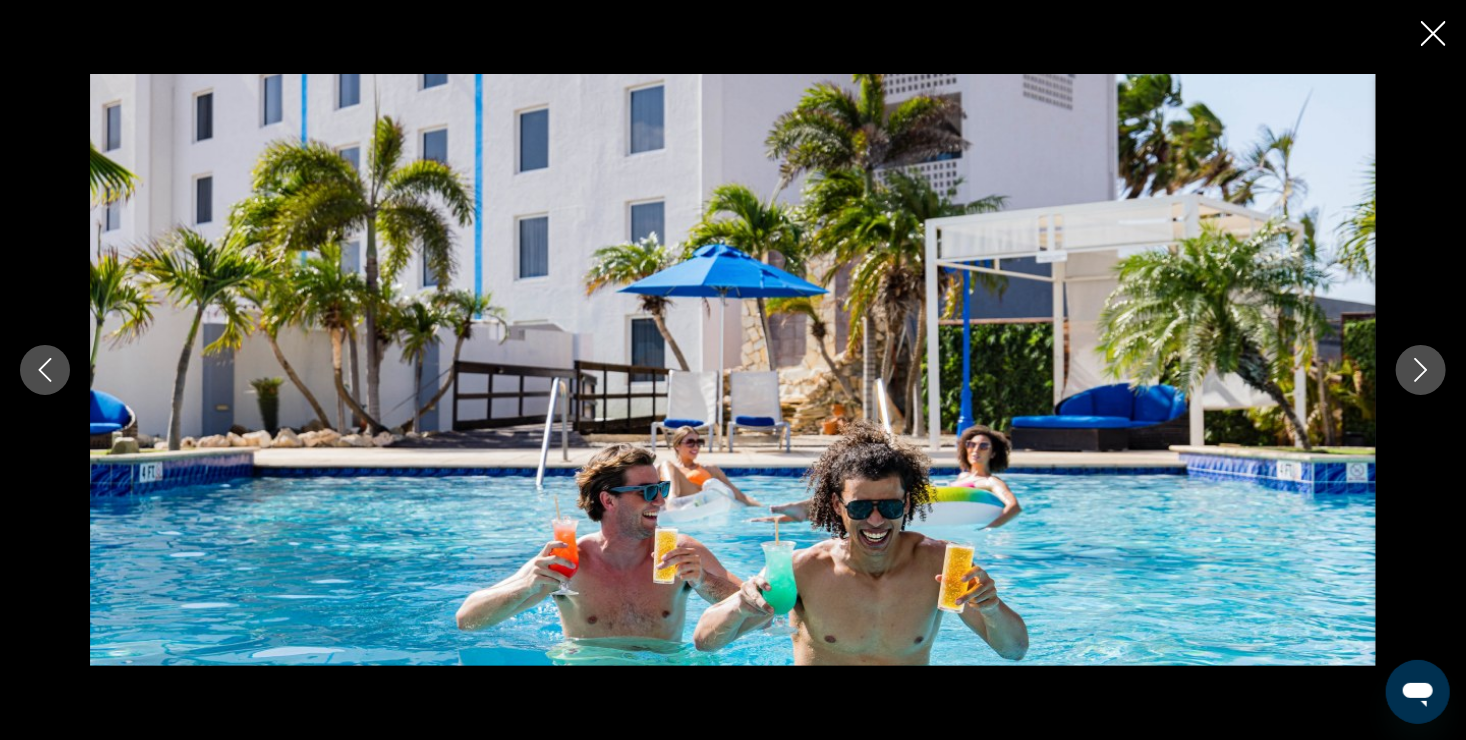 click at bounding box center (1421, 370) 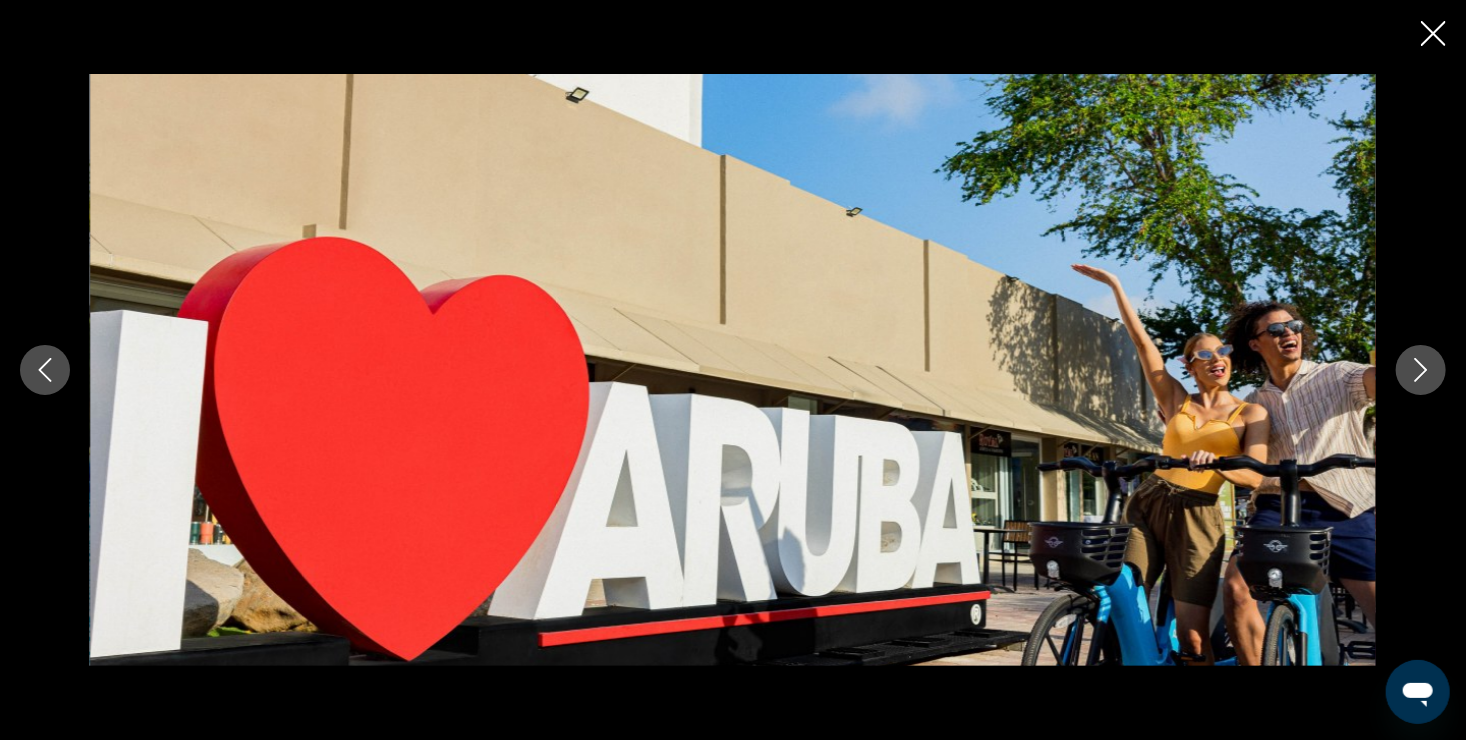 click at bounding box center (1421, 370) 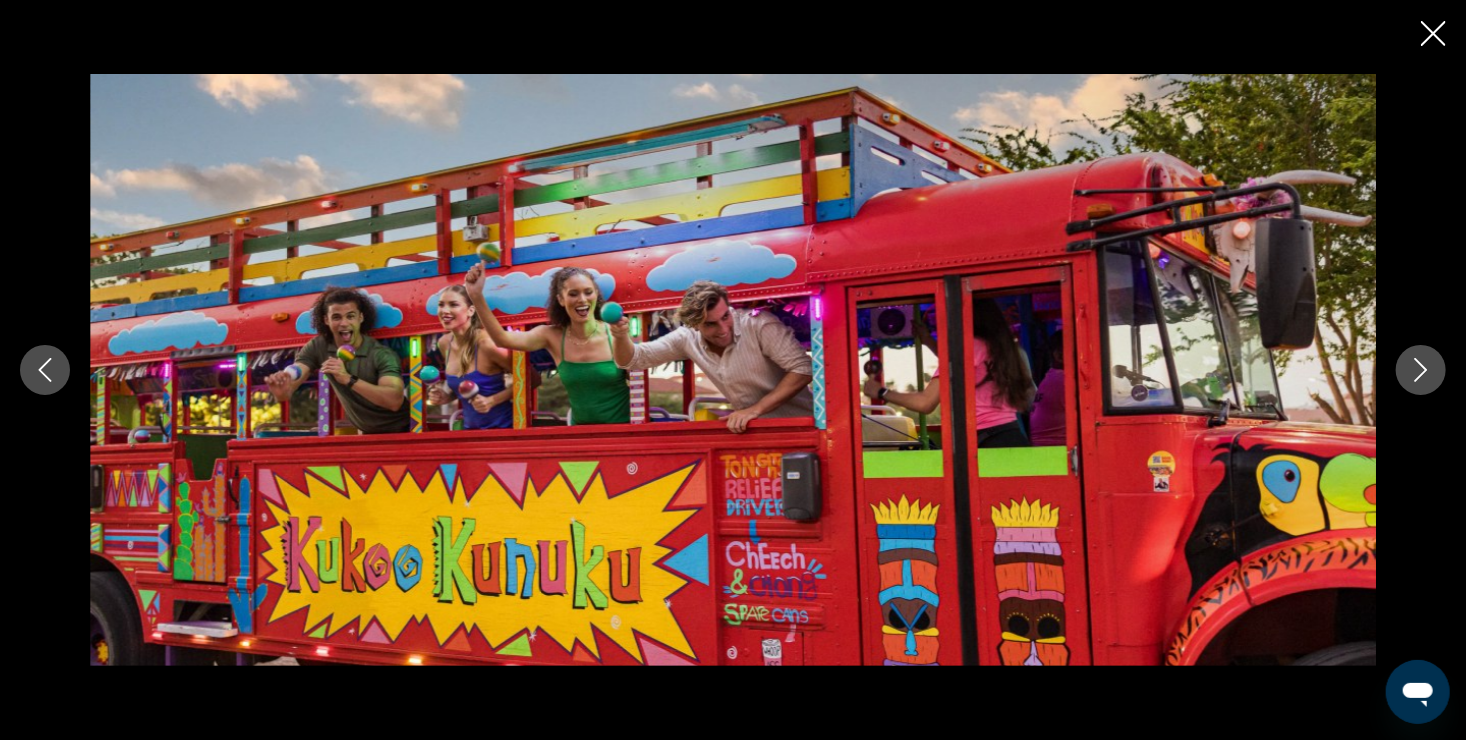 click at bounding box center (1421, 370) 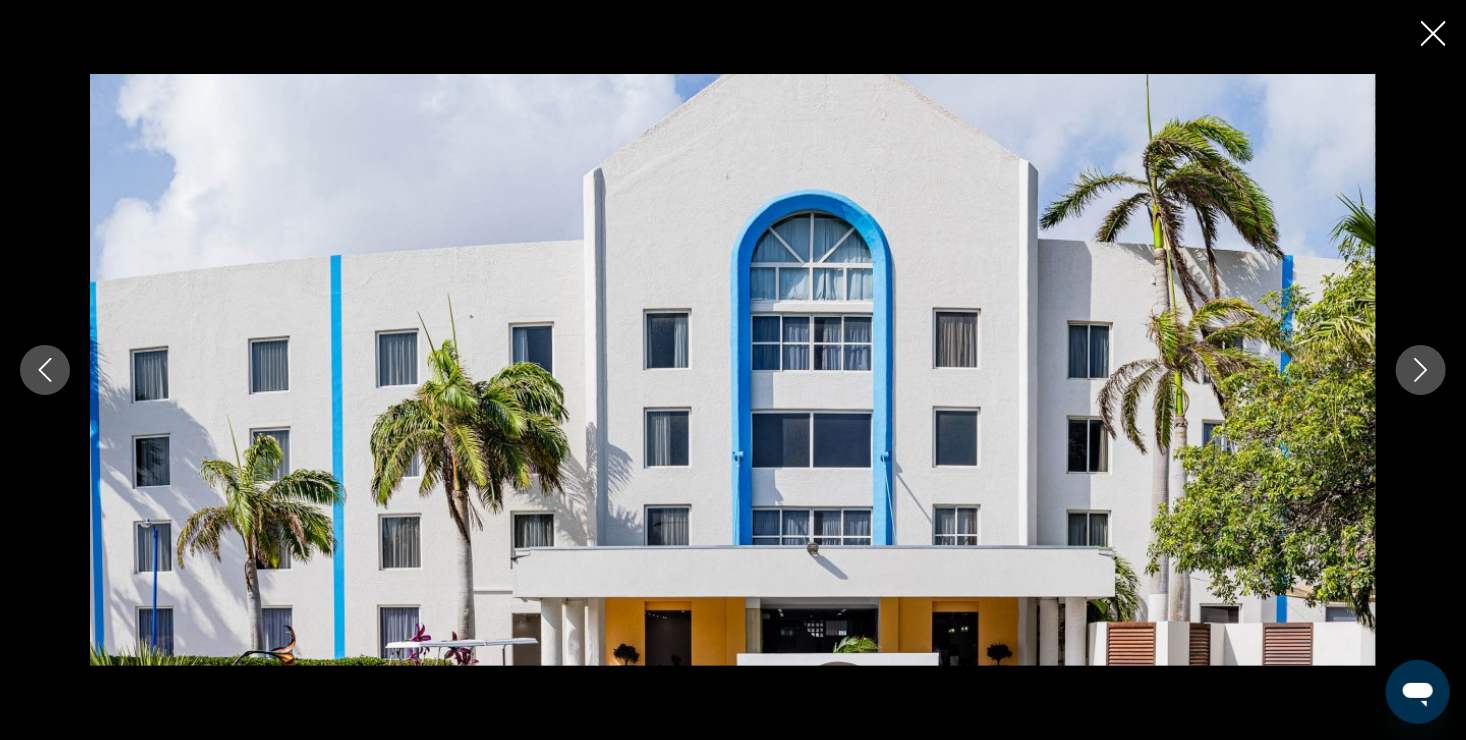 click at bounding box center [1433, 33] 